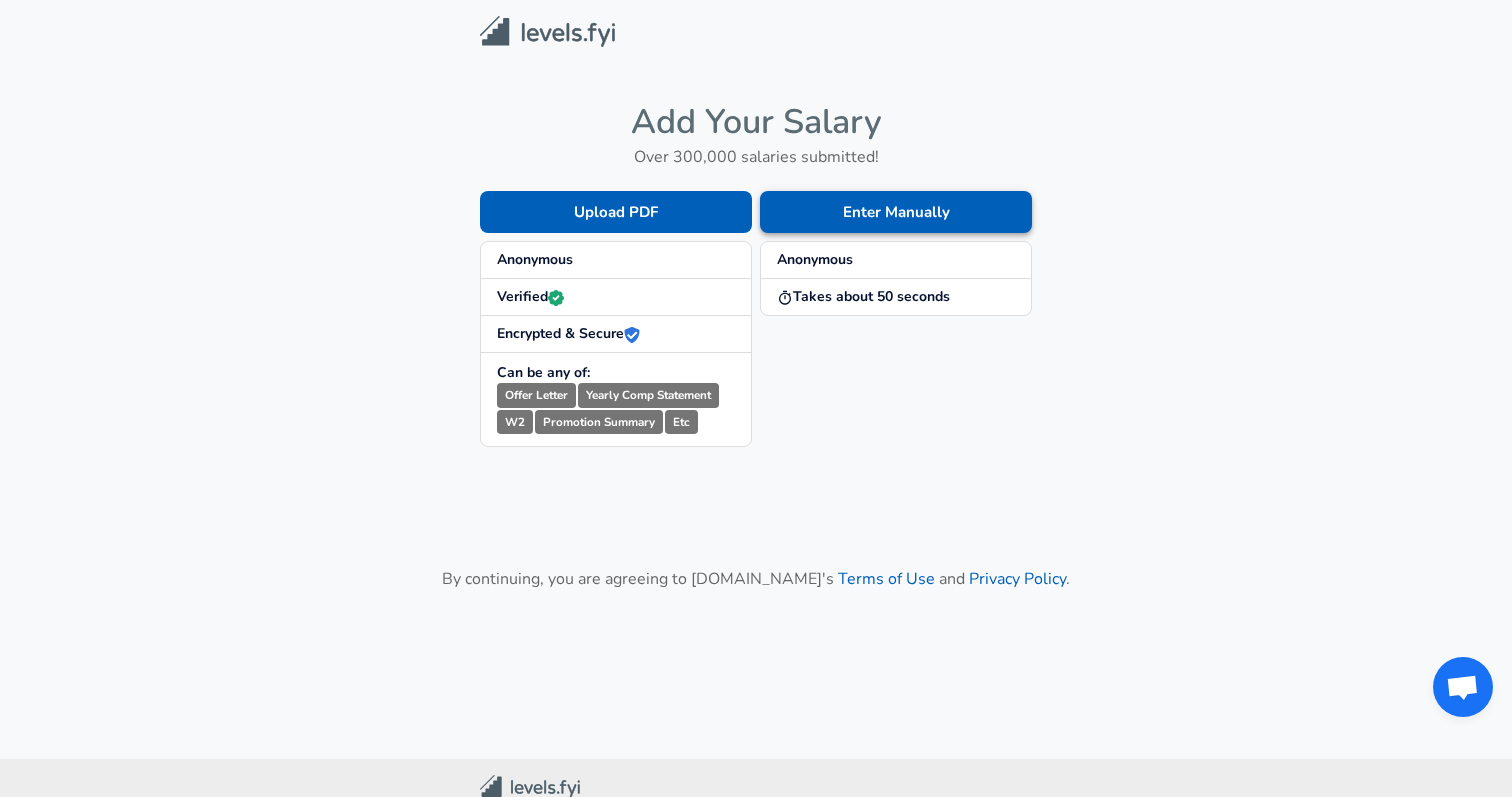 scroll, scrollTop: 0, scrollLeft: 0, axis: both 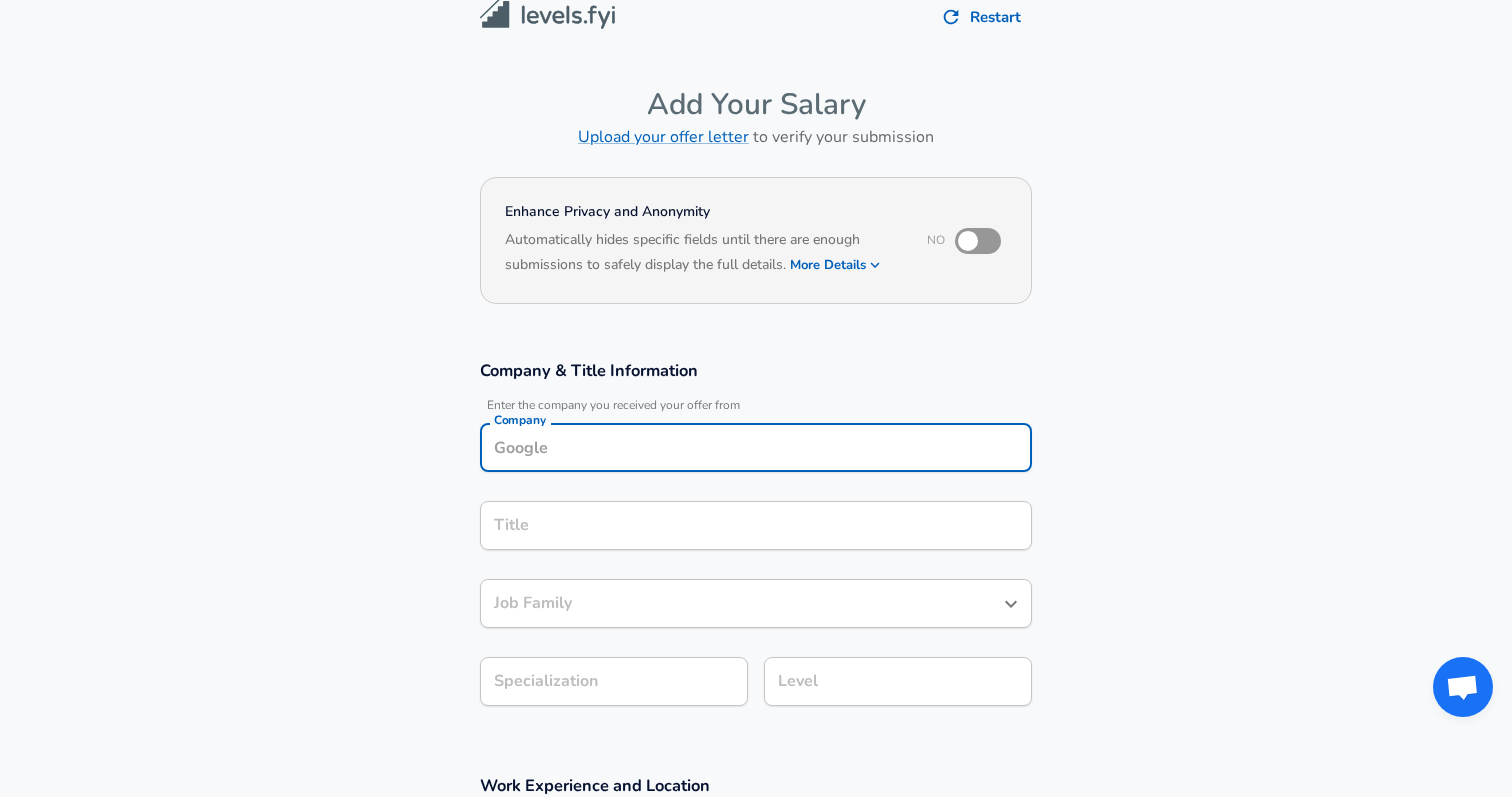 click on "Company" at bounding box center (756, 447) 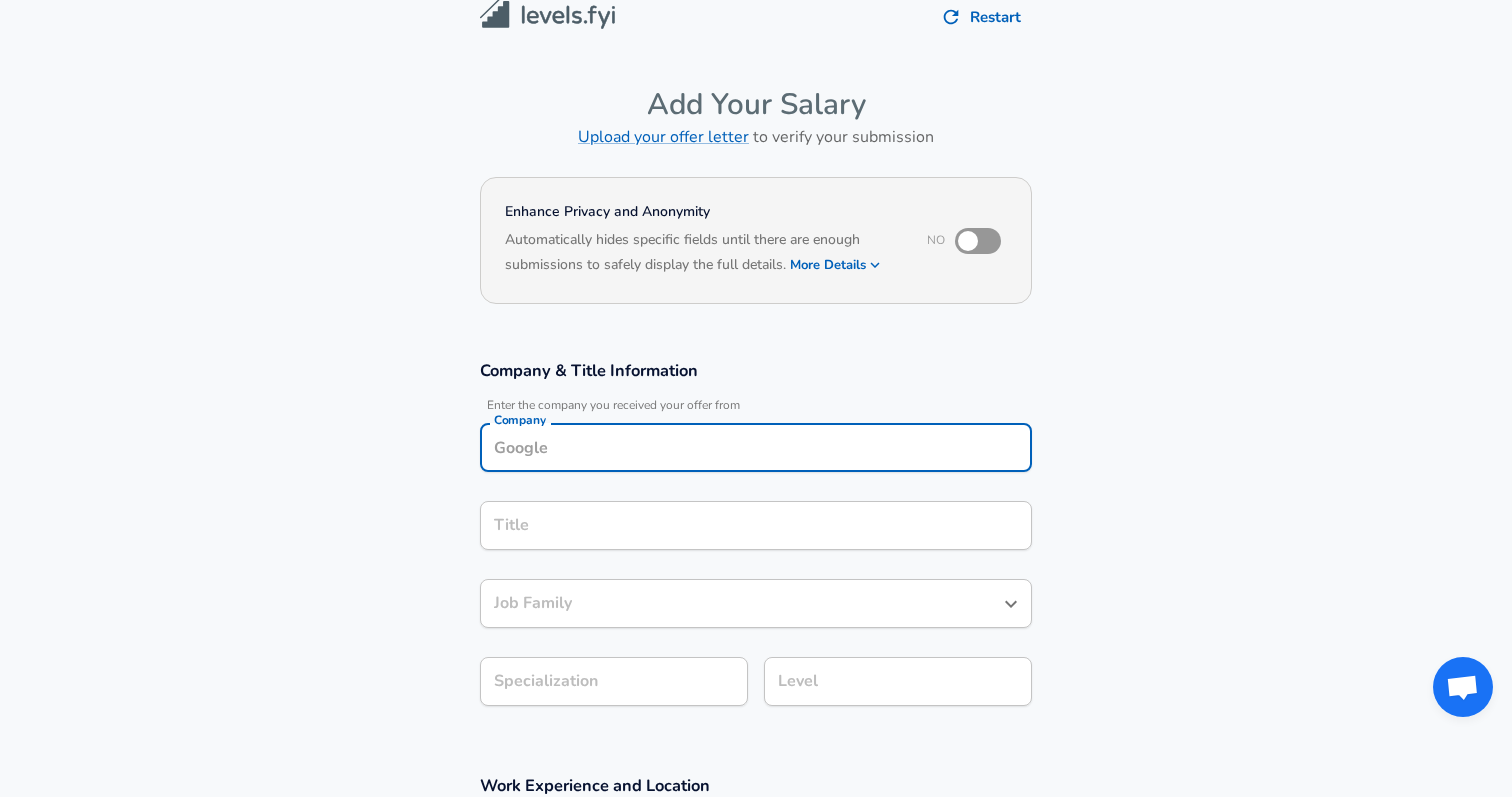 click at bounding box center [968, 241] 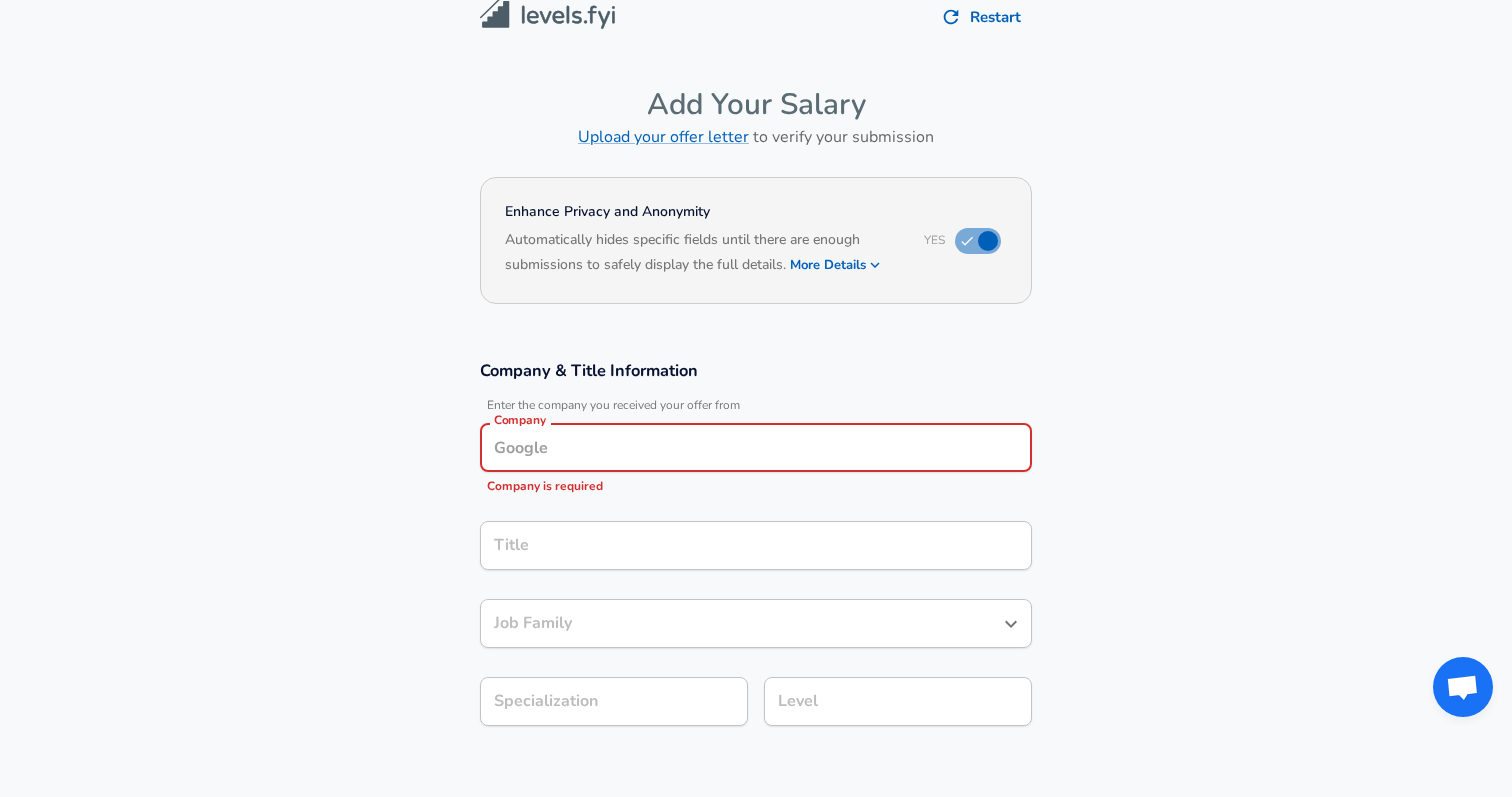 click on "Company" at bounding box center (756, 447) 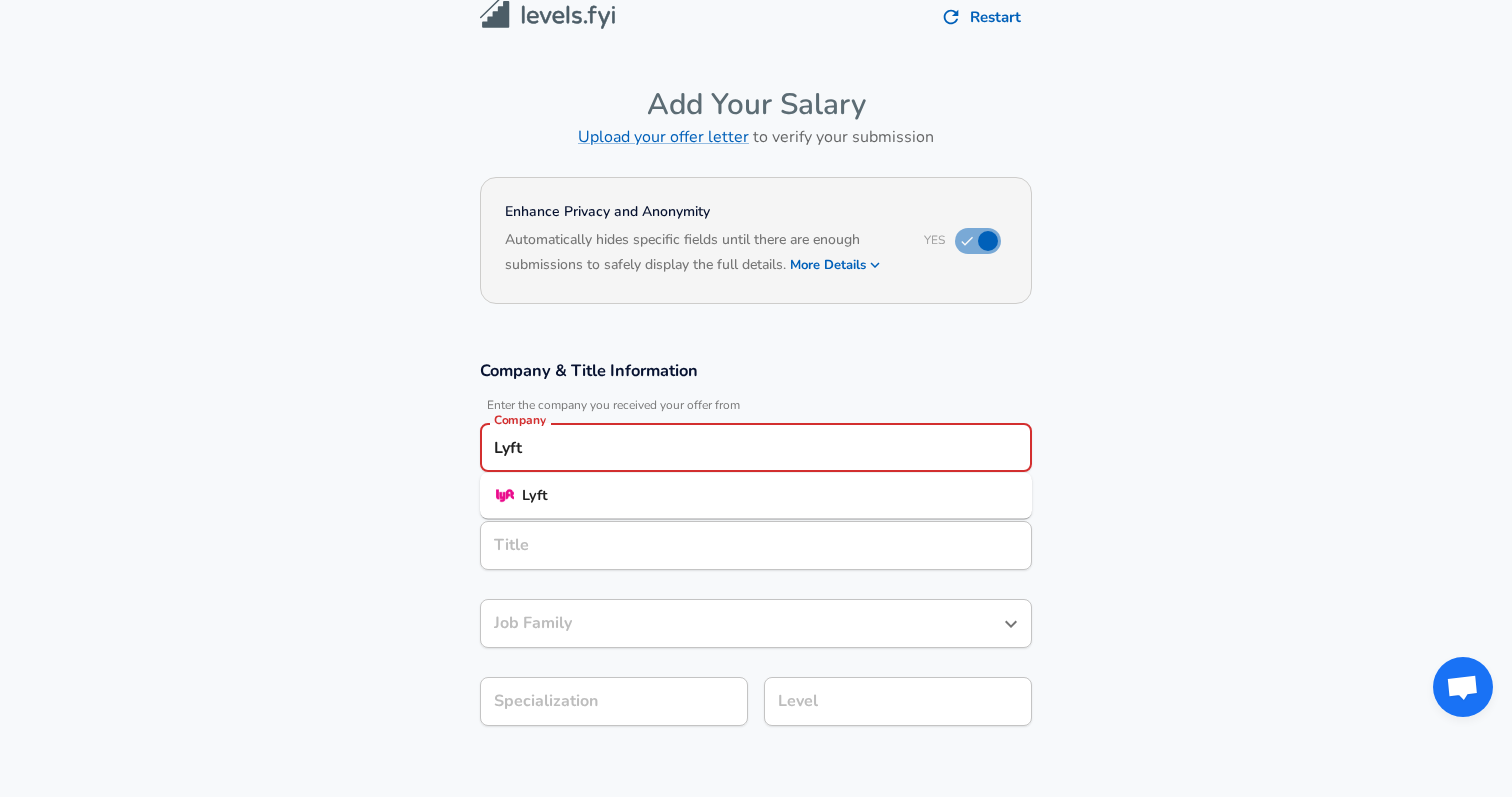 type on "Lyft" 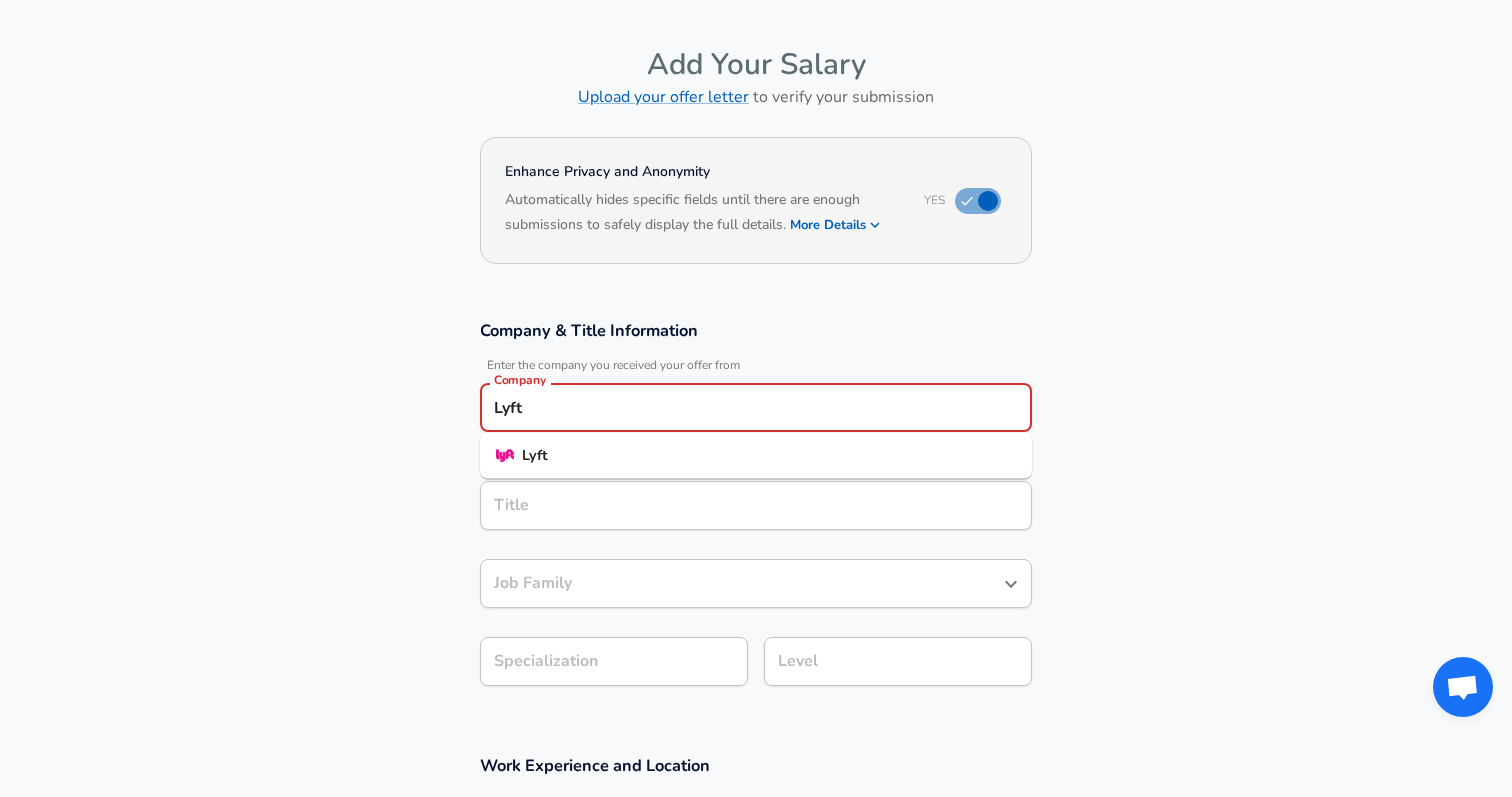 click on "Title" at bounding box center (756, 505) 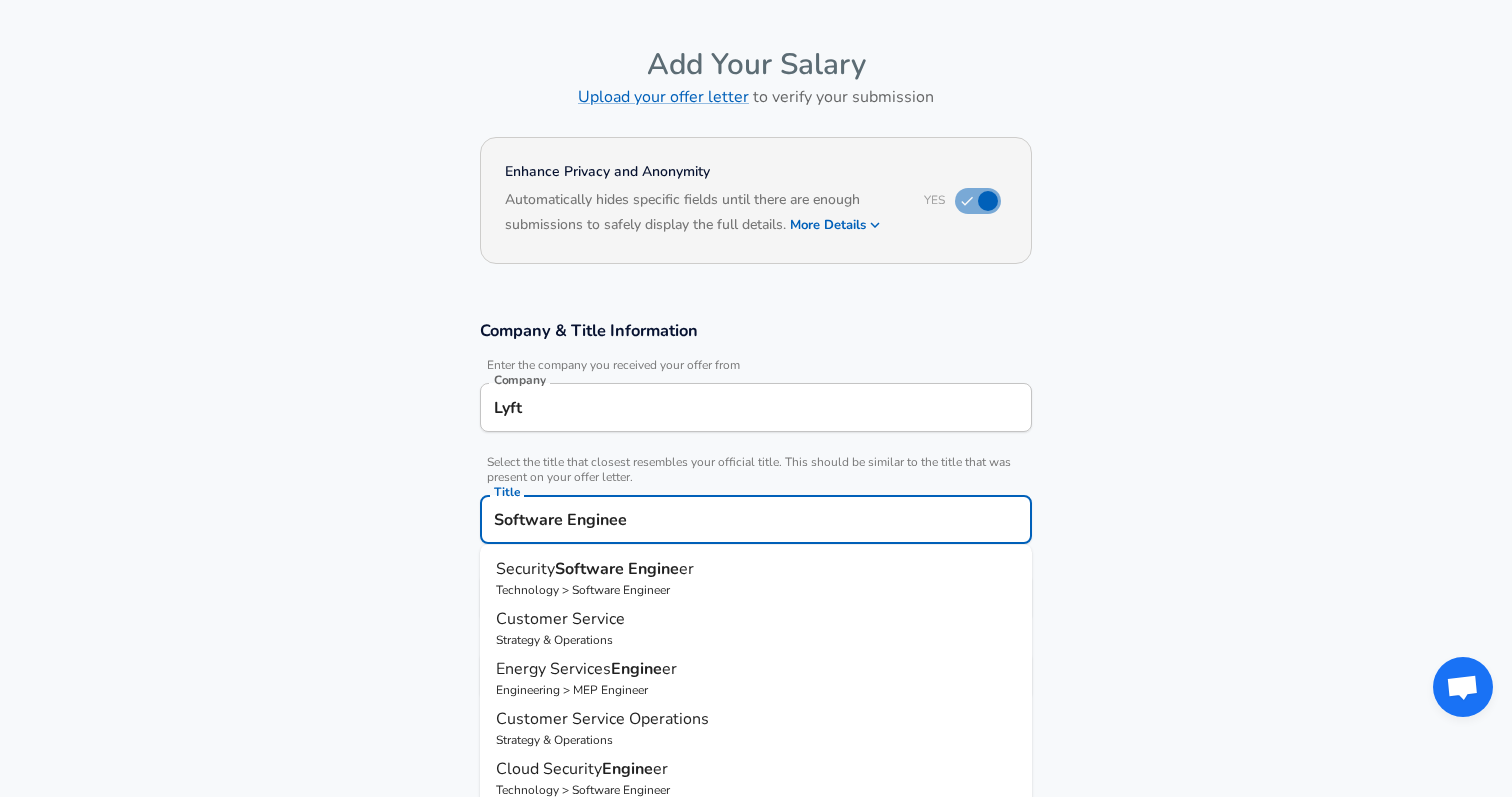 type on "Software Engineer" 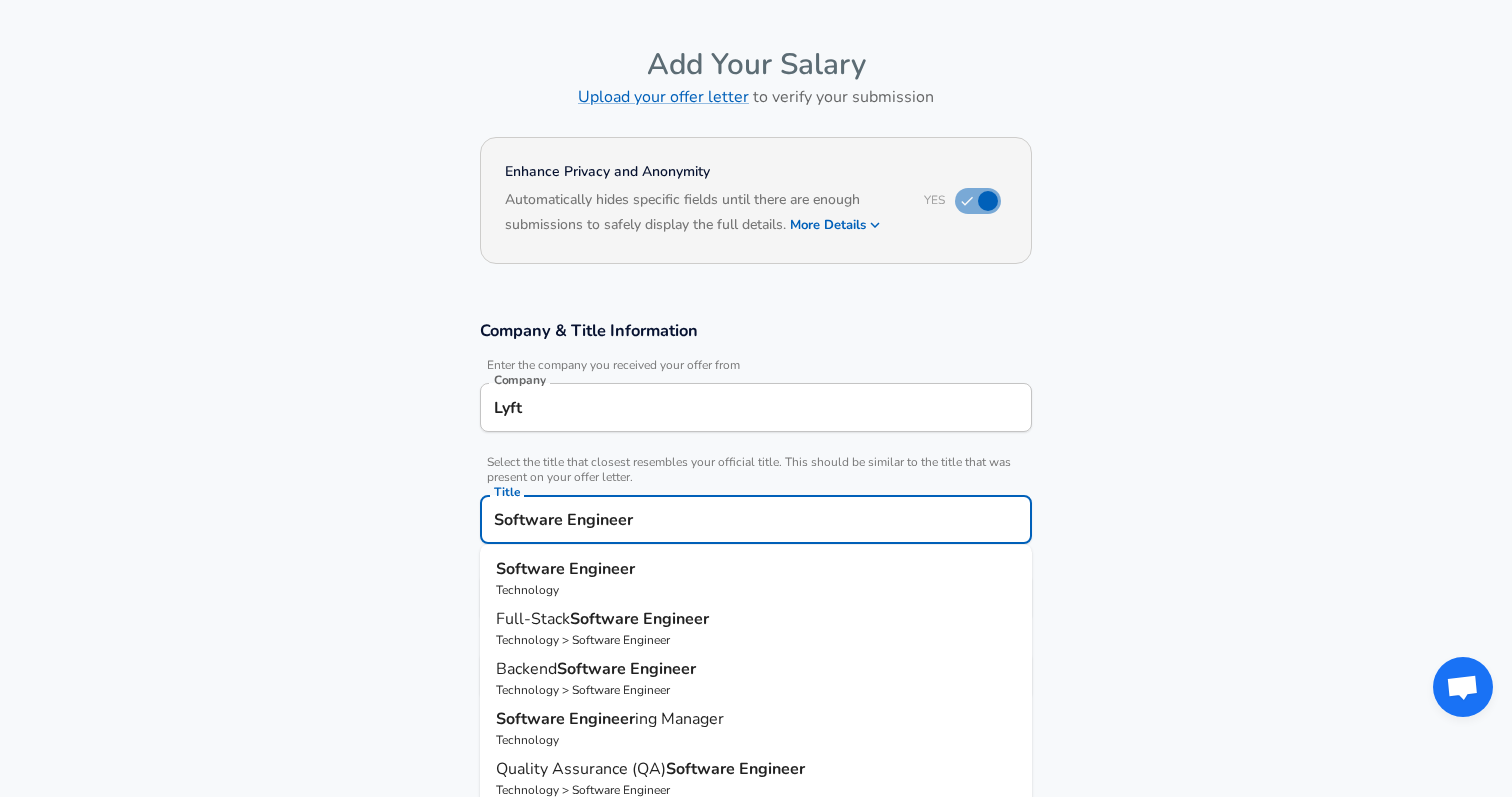 click on "Software     Engineer Technology Full-Stack  Software     Engineer Technology > Software Engineer Backend  Software     Engineer Technology > Software Engineer Software     Engineer ing Manager Technology Quality Assurance (QA)  Software     Engineer Technology > Software Engineer Frontend  Software     Engineer Technology > Software Engineer DevOps  Engineer Technology > Software Engineer  >  ( Production Software Engineer ) Production  Software     Engineer Technology > Software Engineer Security  Software     Engineer Technology > Software Engineer Mobile  Software     Engineer Technology > Software Engineer Video Game  Software     Engineer Technology > Software Engineer Virtual Reality  Software     Engineer Technology > Software Engineer Embedded Systems  Software     Engineer Technology > Software Engineer Forward Deployed  Software     Engineer Technology > Software Engineer" at bounding box center (756, 704) 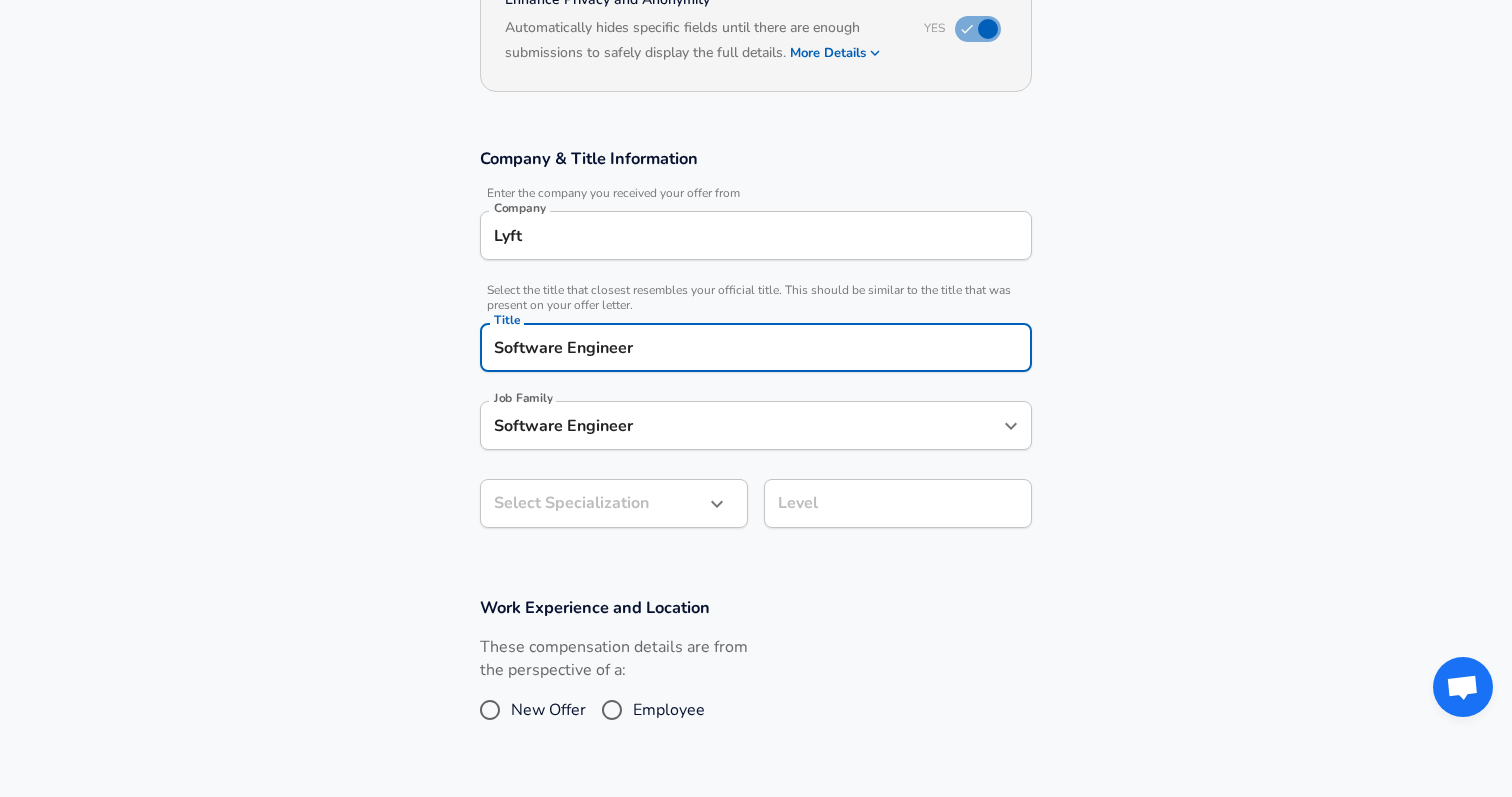 type on "Software Engineer" 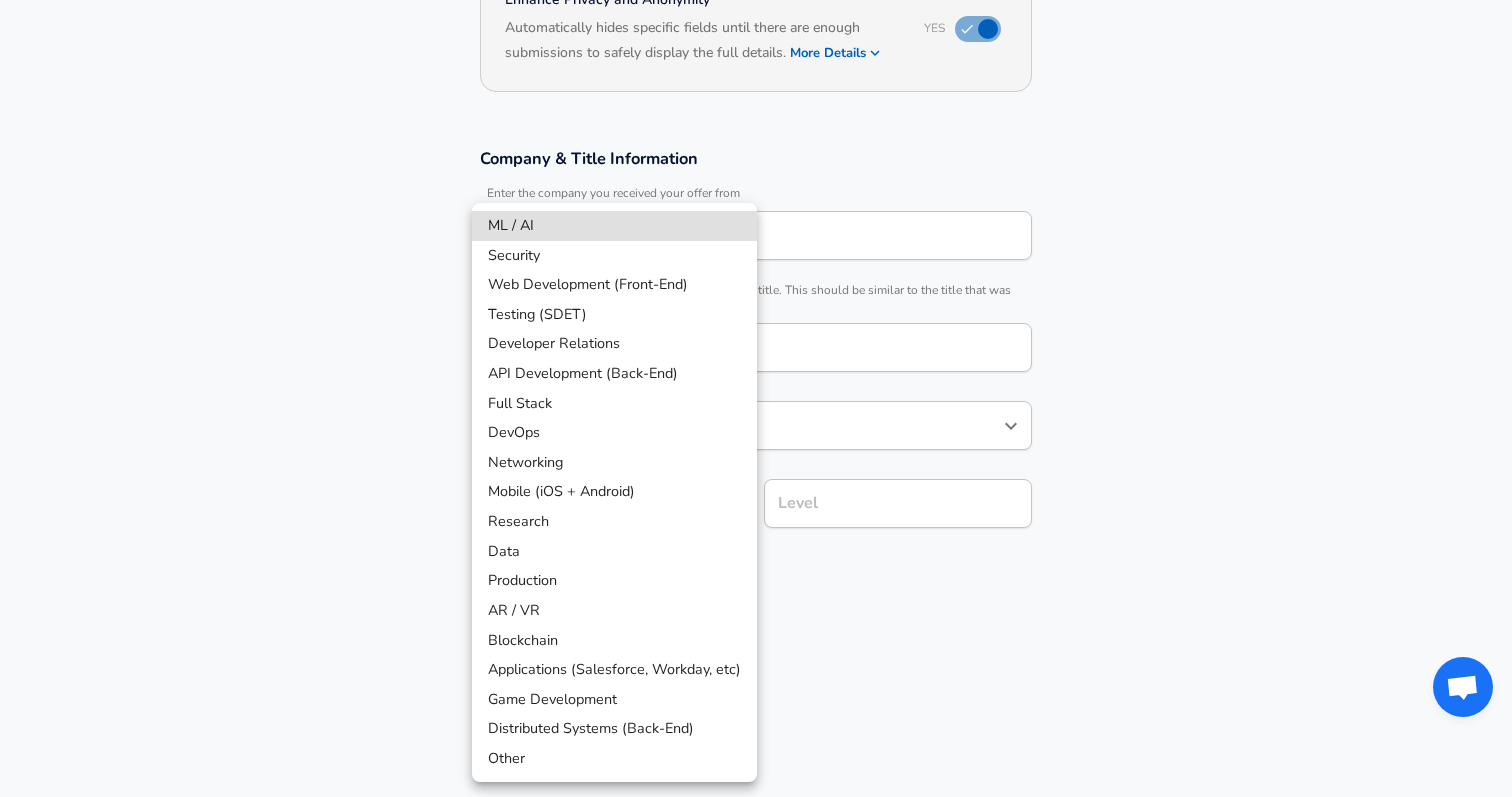 scroll, scrollTop: 292, scrollLeft: 0, axis: vertical 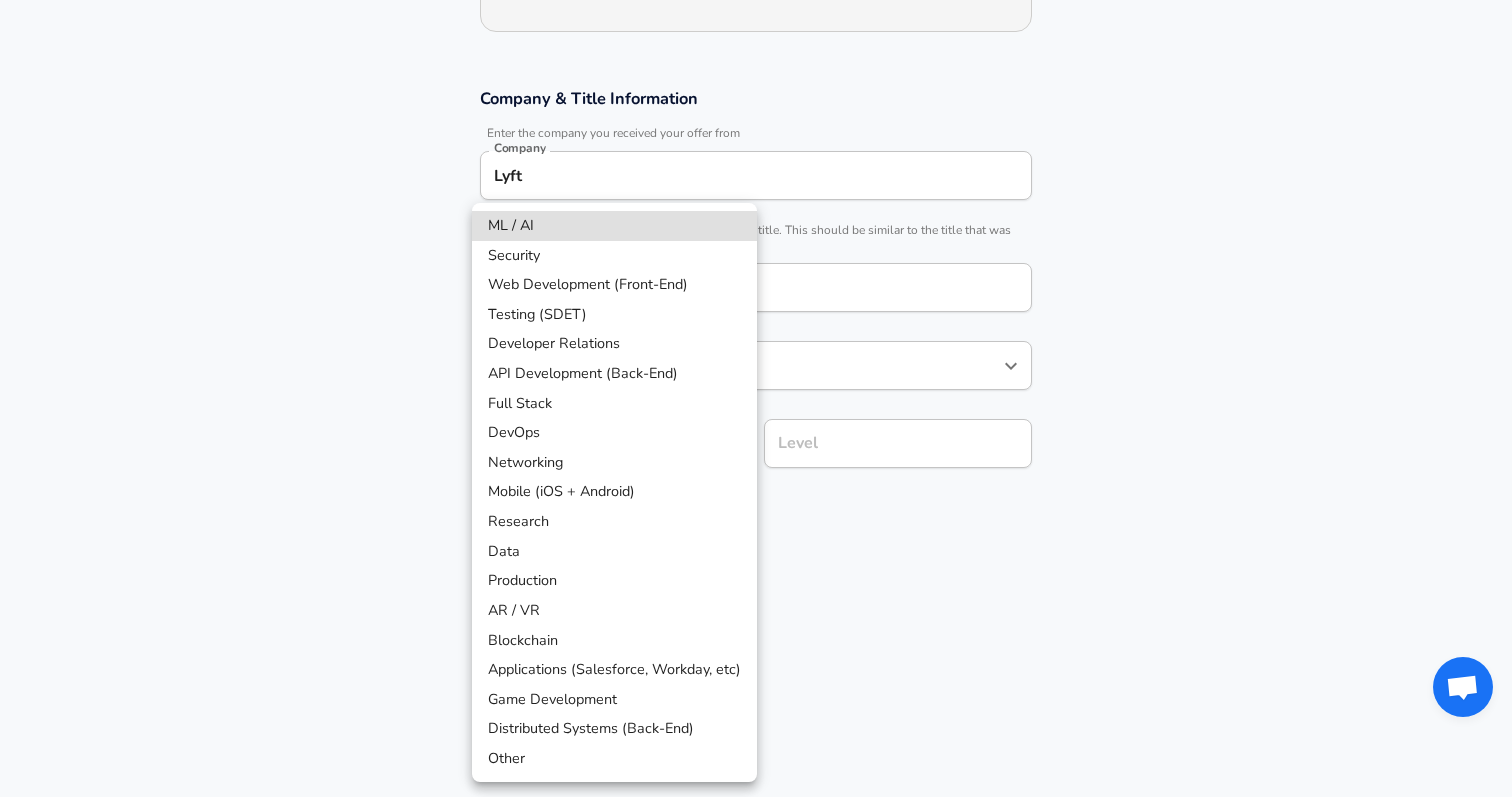 click at bounding box center (756, 398) 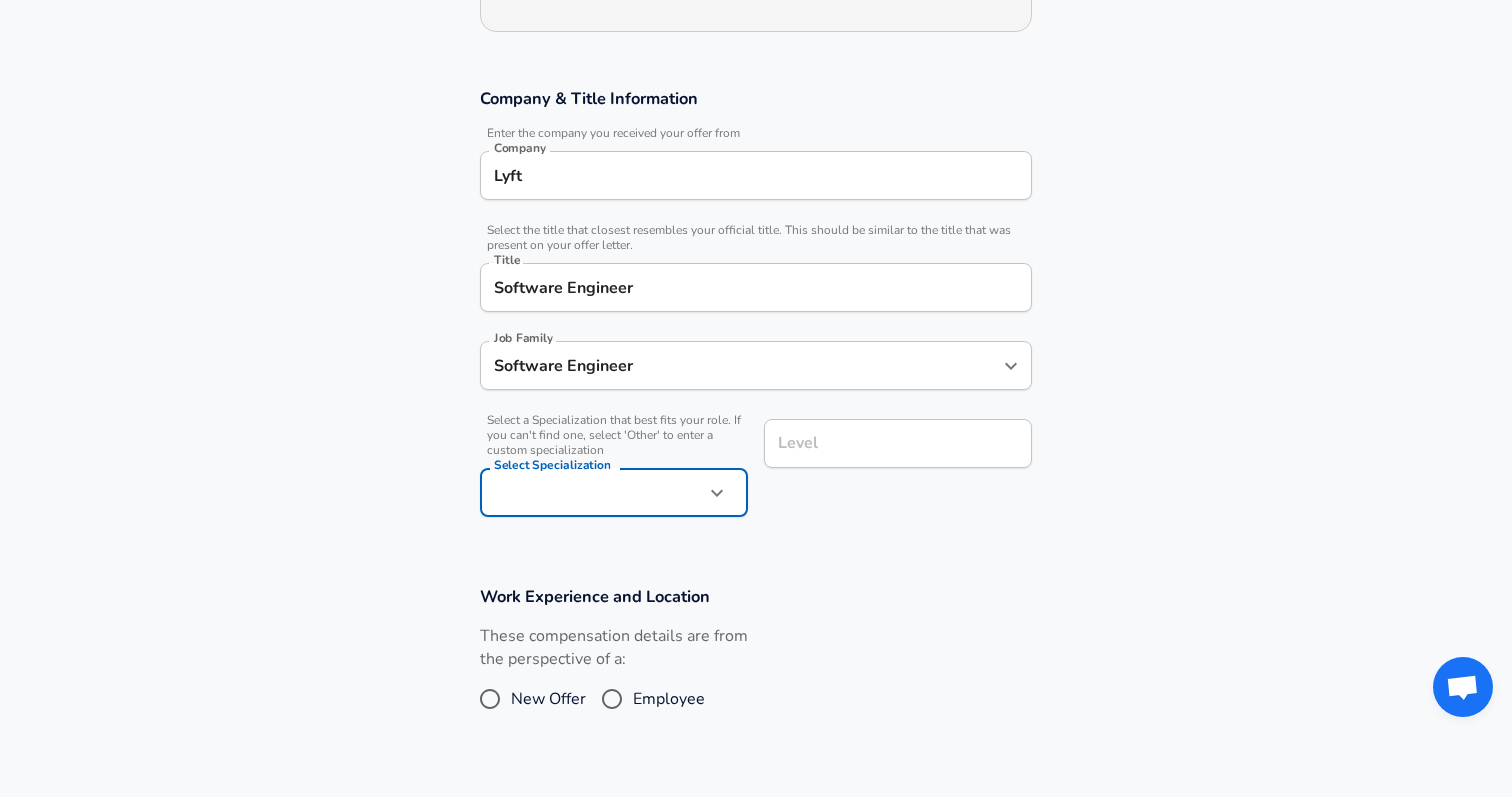 click on "Level" at bounding box center [898, 443] 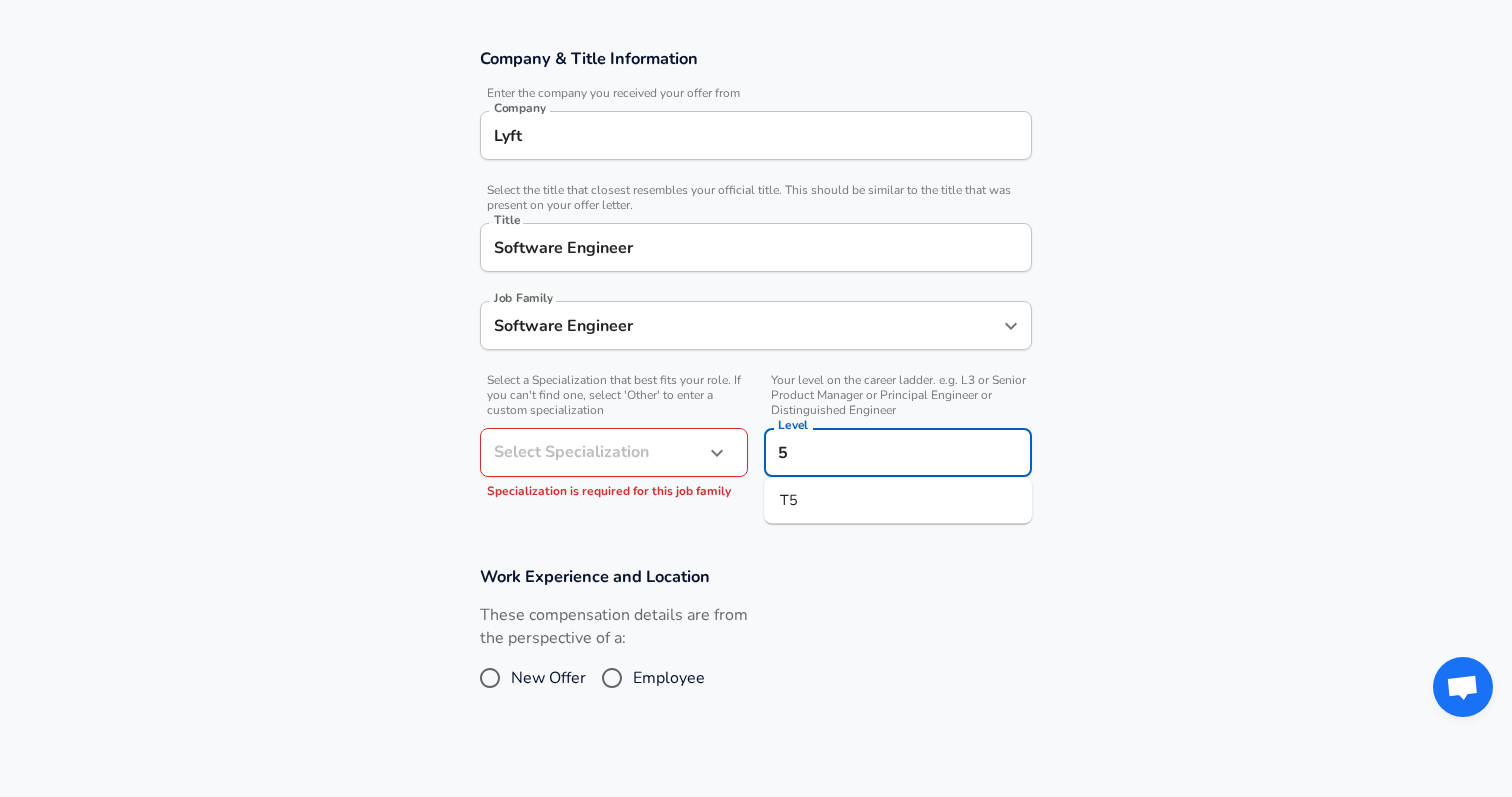 click on "T5" at bounding box center (898, 501) 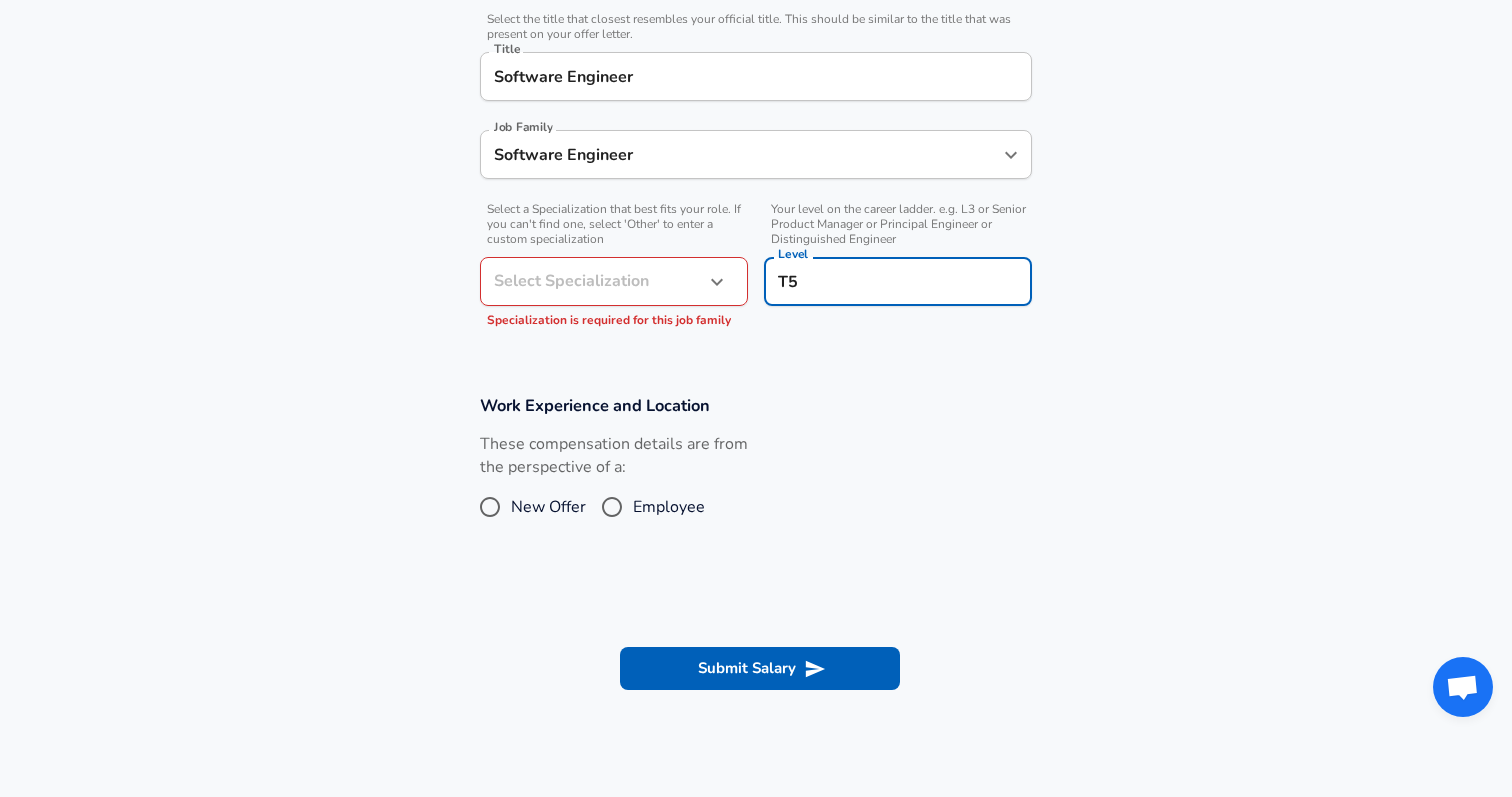 scroll, scrollTop: 524, scrollLeft: 0, axis: vertical 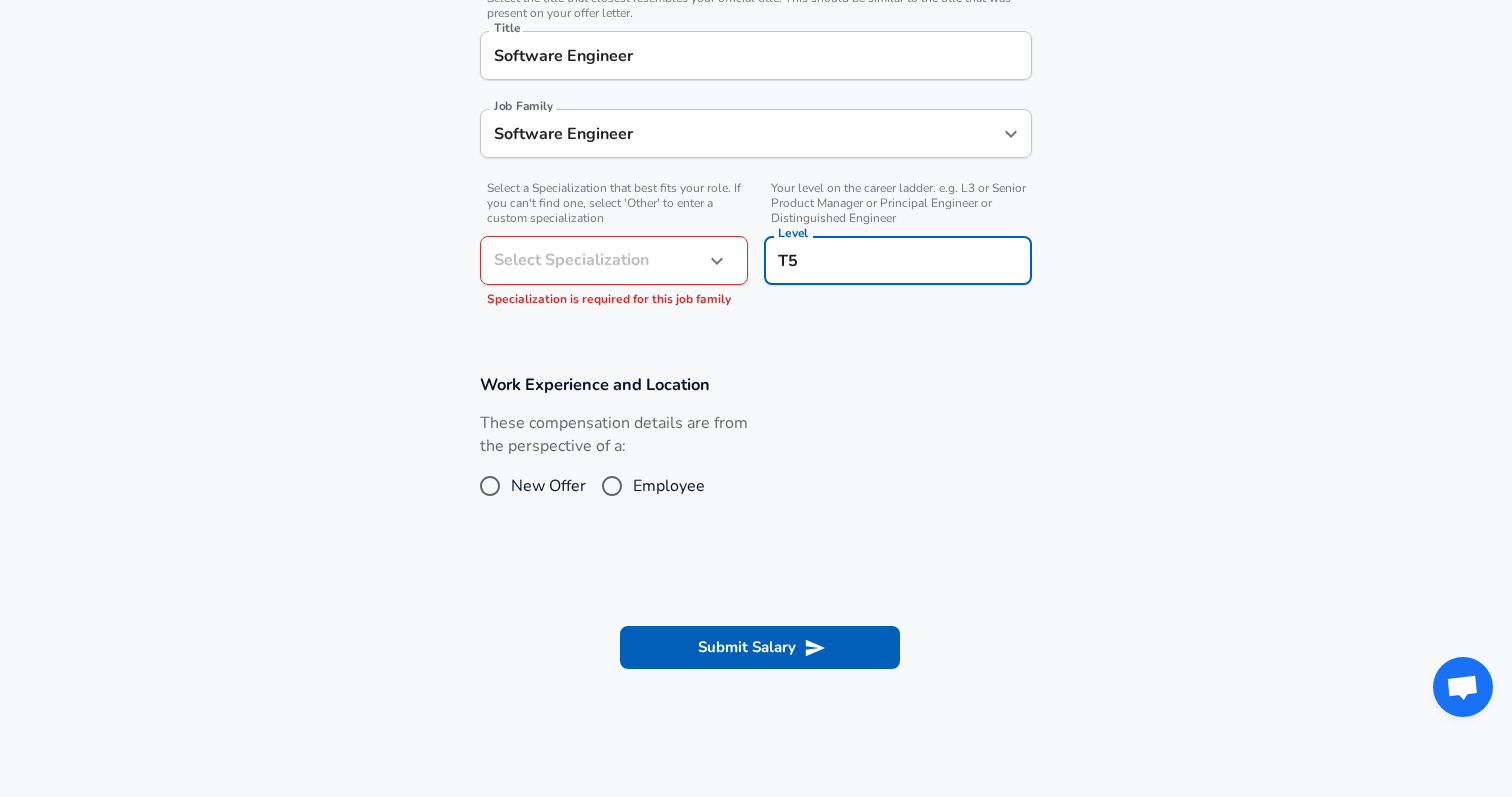 type on "T5" 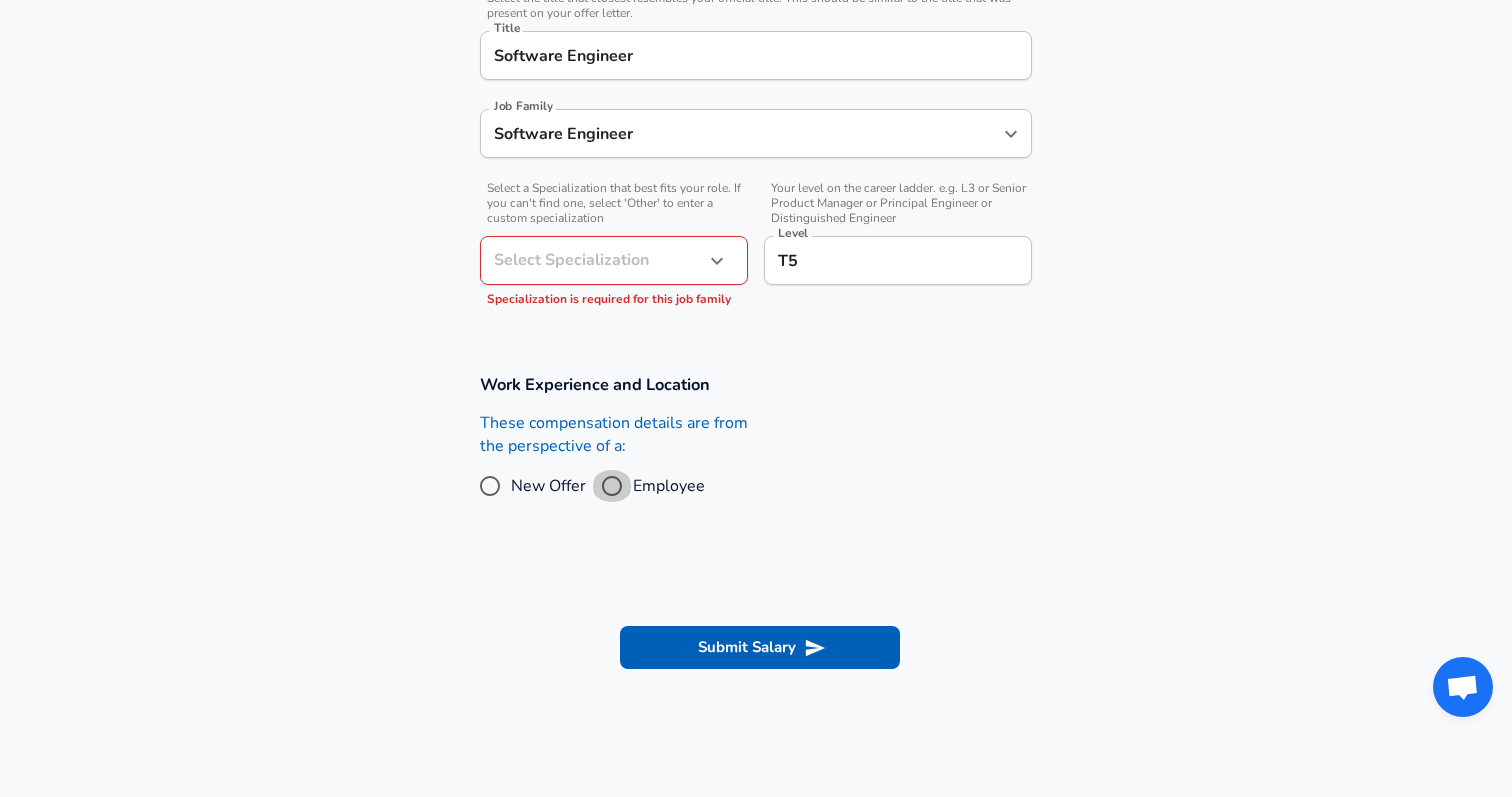 click on "Employee" at bounding box center (612, 486) 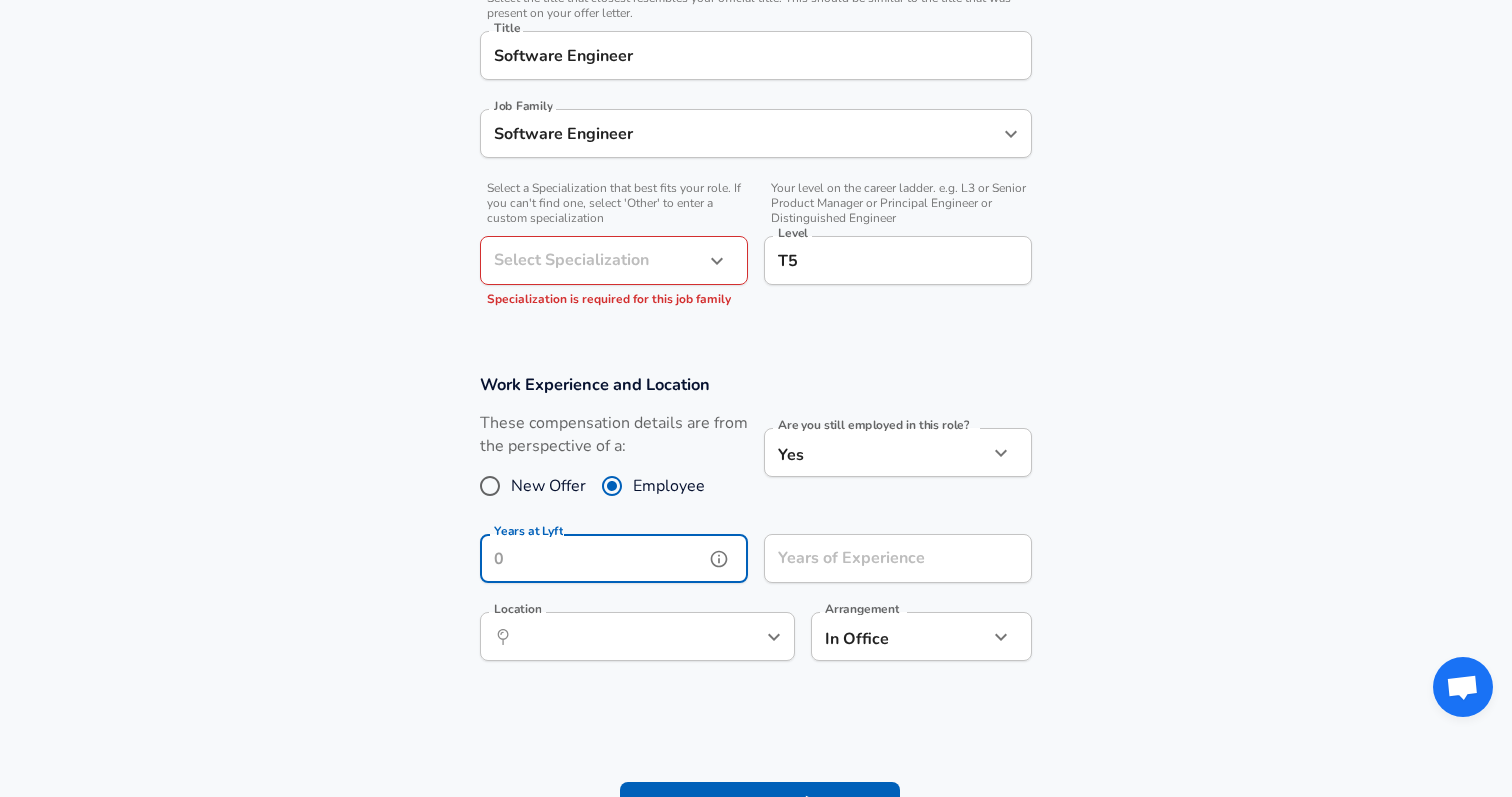 click on "Years at Lyft" at bounding box center (592, 558) 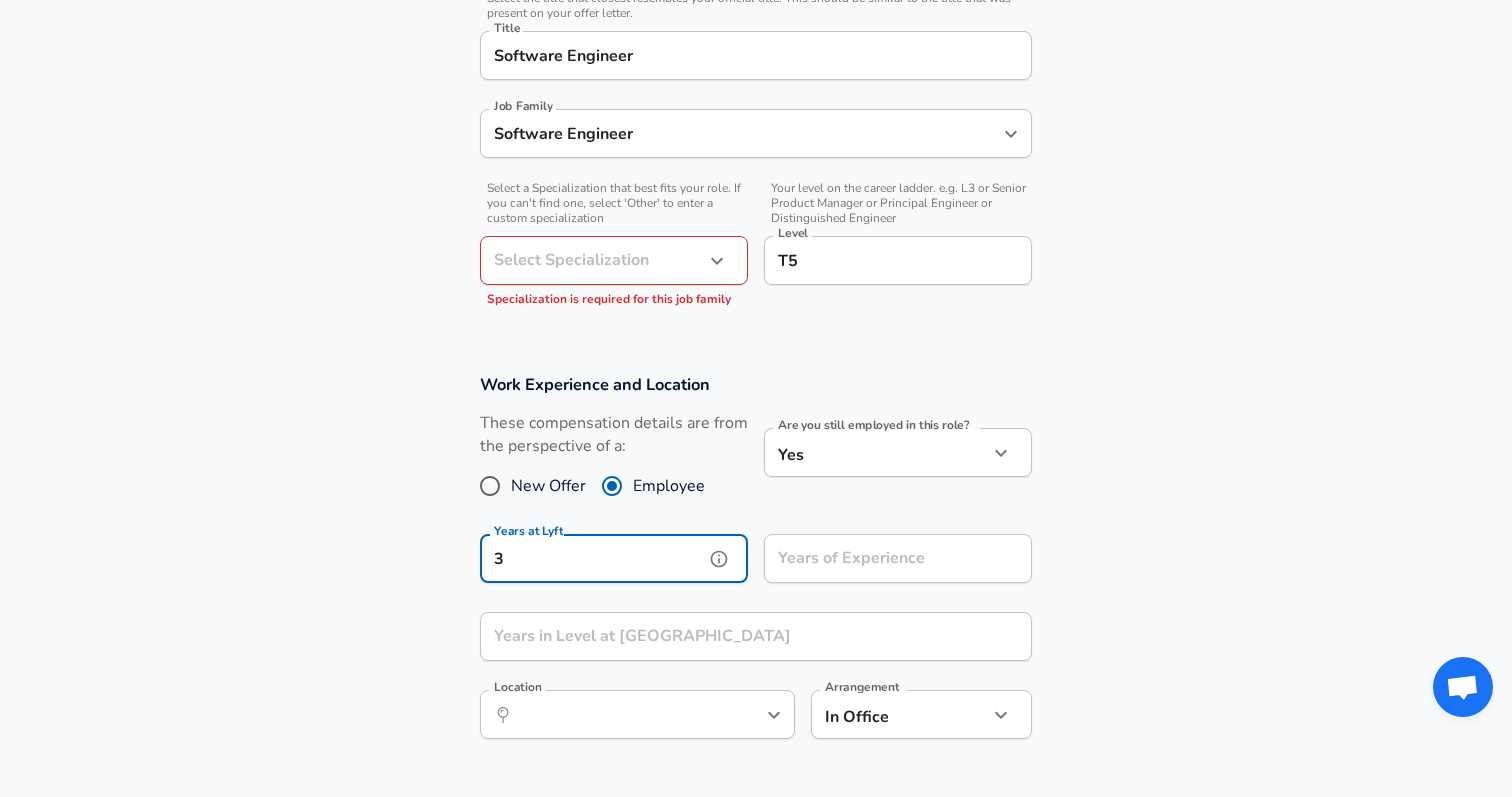 type on "3" 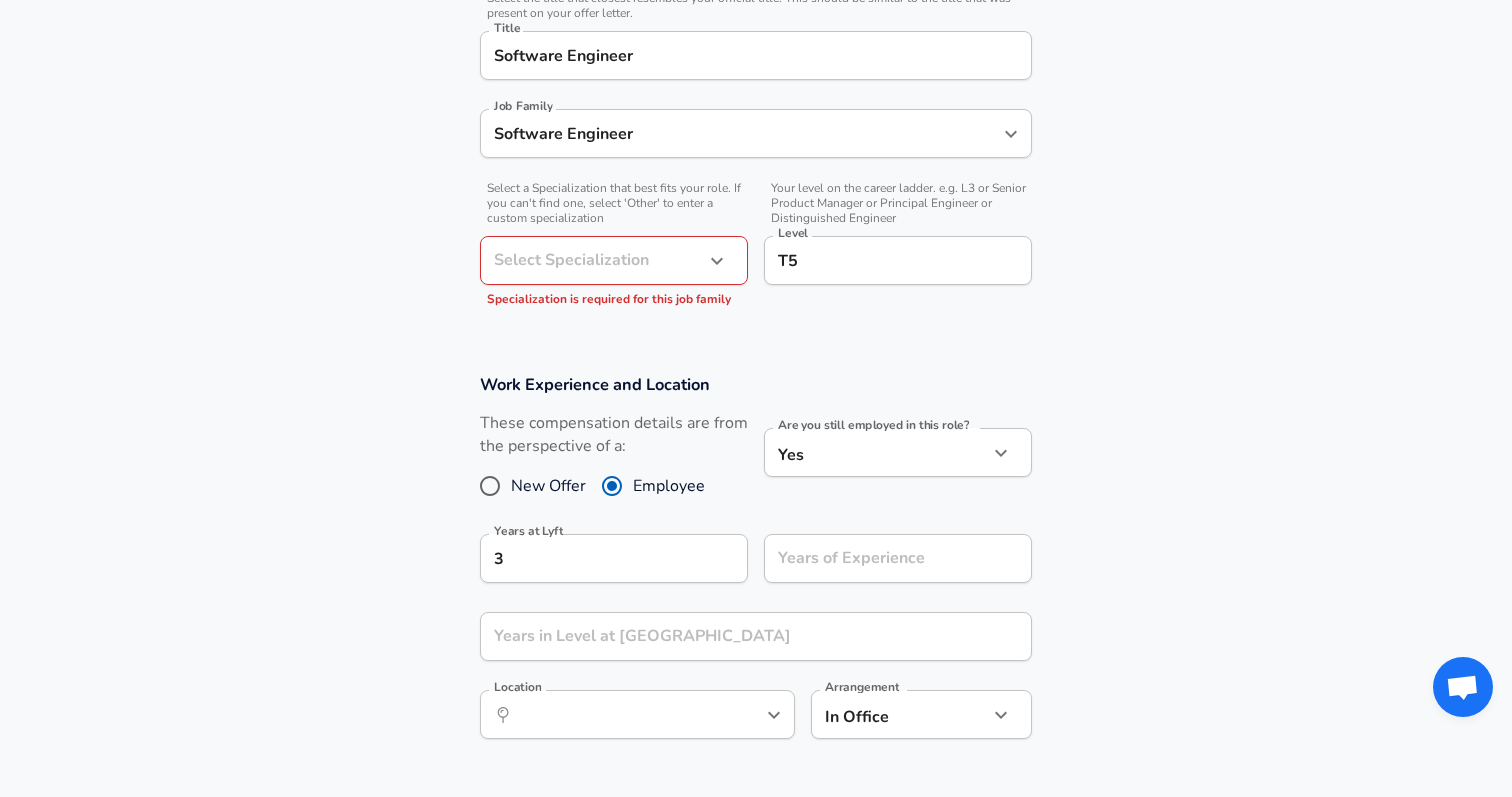 click on "Work Experience and Location These compensation details are from the perspective of a: New Offer Employee Are you still employed in this role? Yes yes Are you still employed in this role? Years at Lyft 3 Years at Lyft Years of Experience Years of Experience Years in Level at [GEOGRAPHIC_DATA] Years in Level at Lyft Location ​ Location Arrangement In Office office Arrangement" at bounding box center [756, 563] 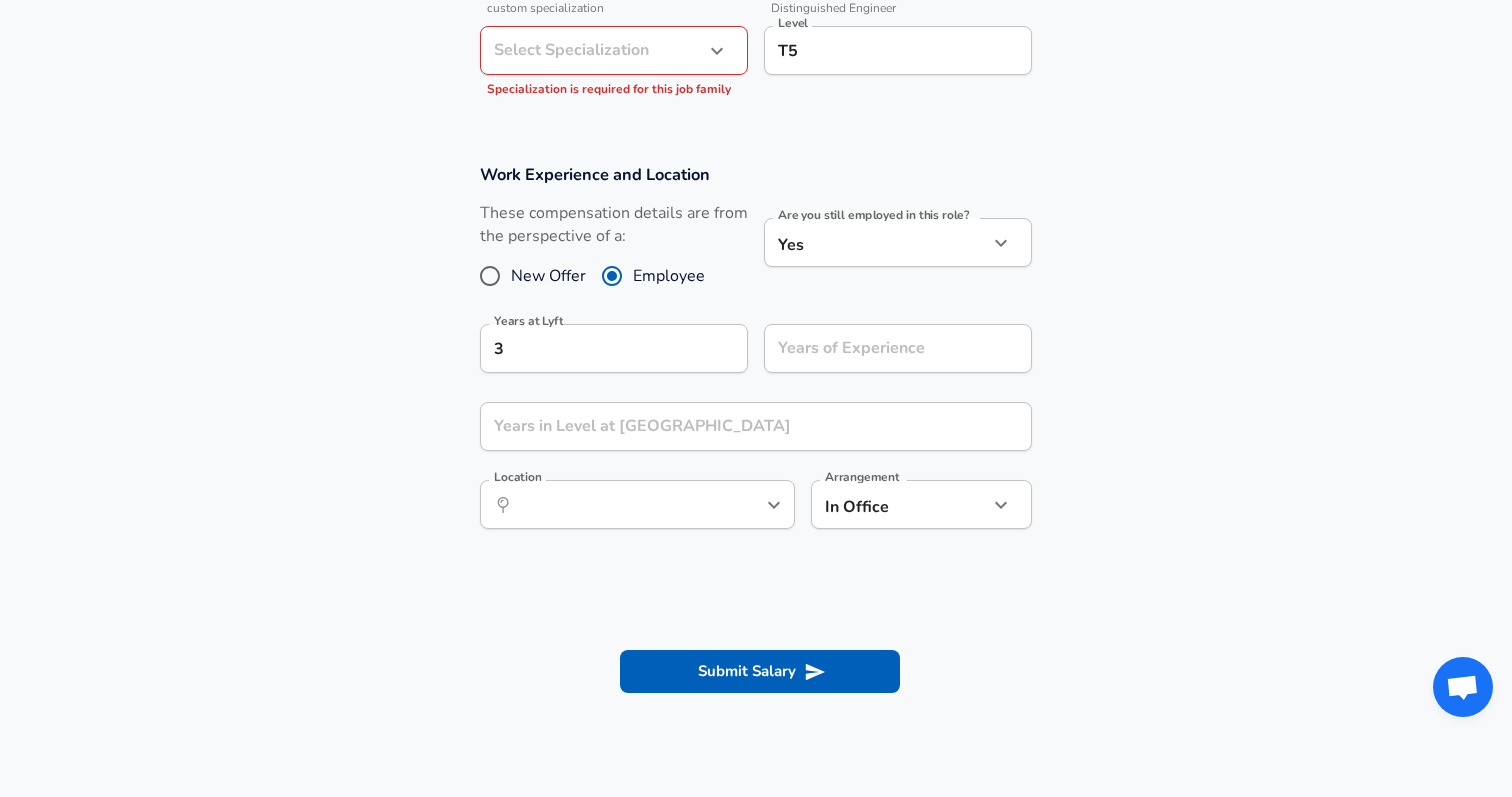 scroll, scrollTop: 758, scrollLeft: 0, axis: vertical 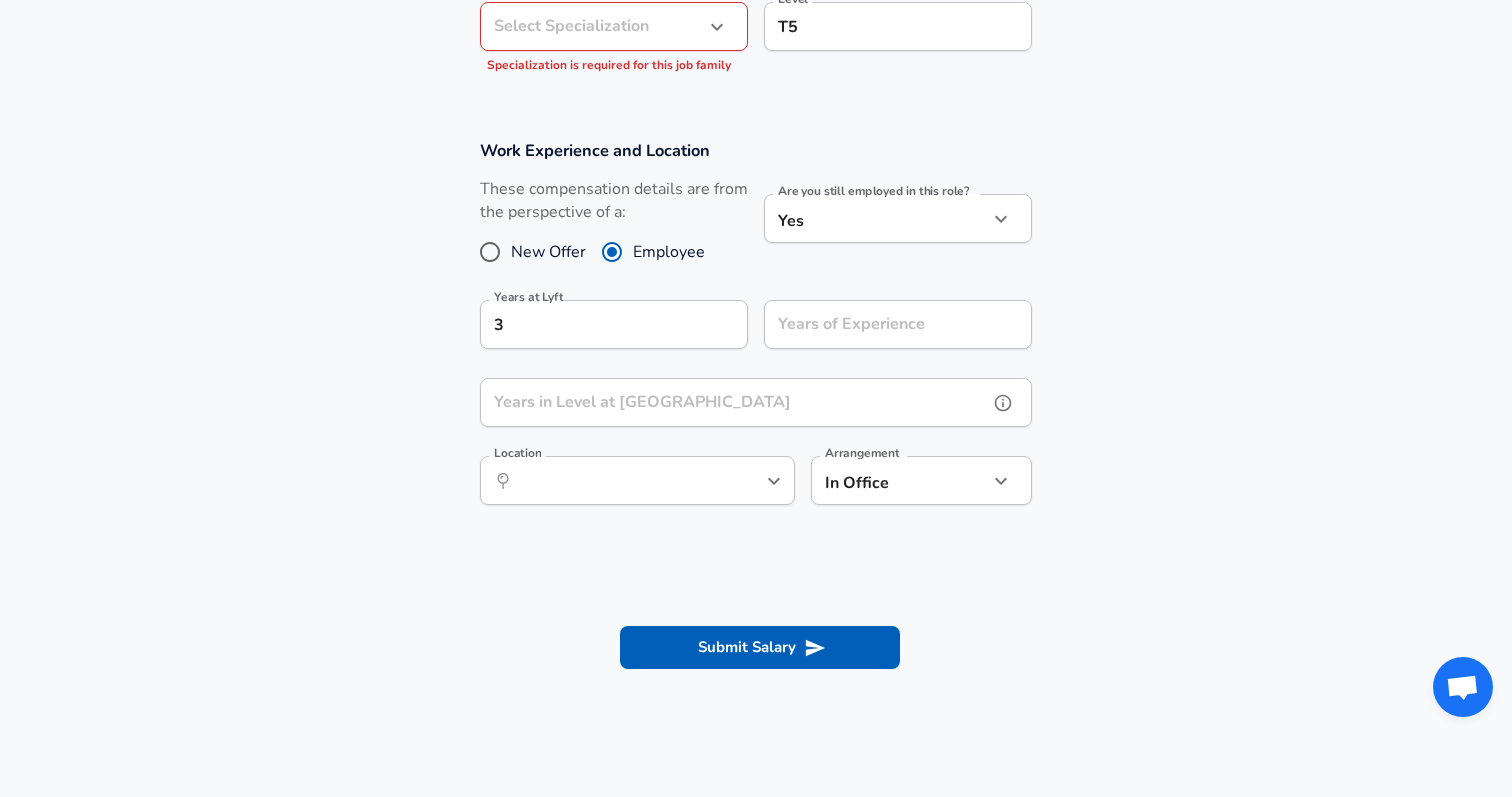 click on "Years in Level at [GEOGRAPHIC_DATA]" at bounding box center (734, 402) 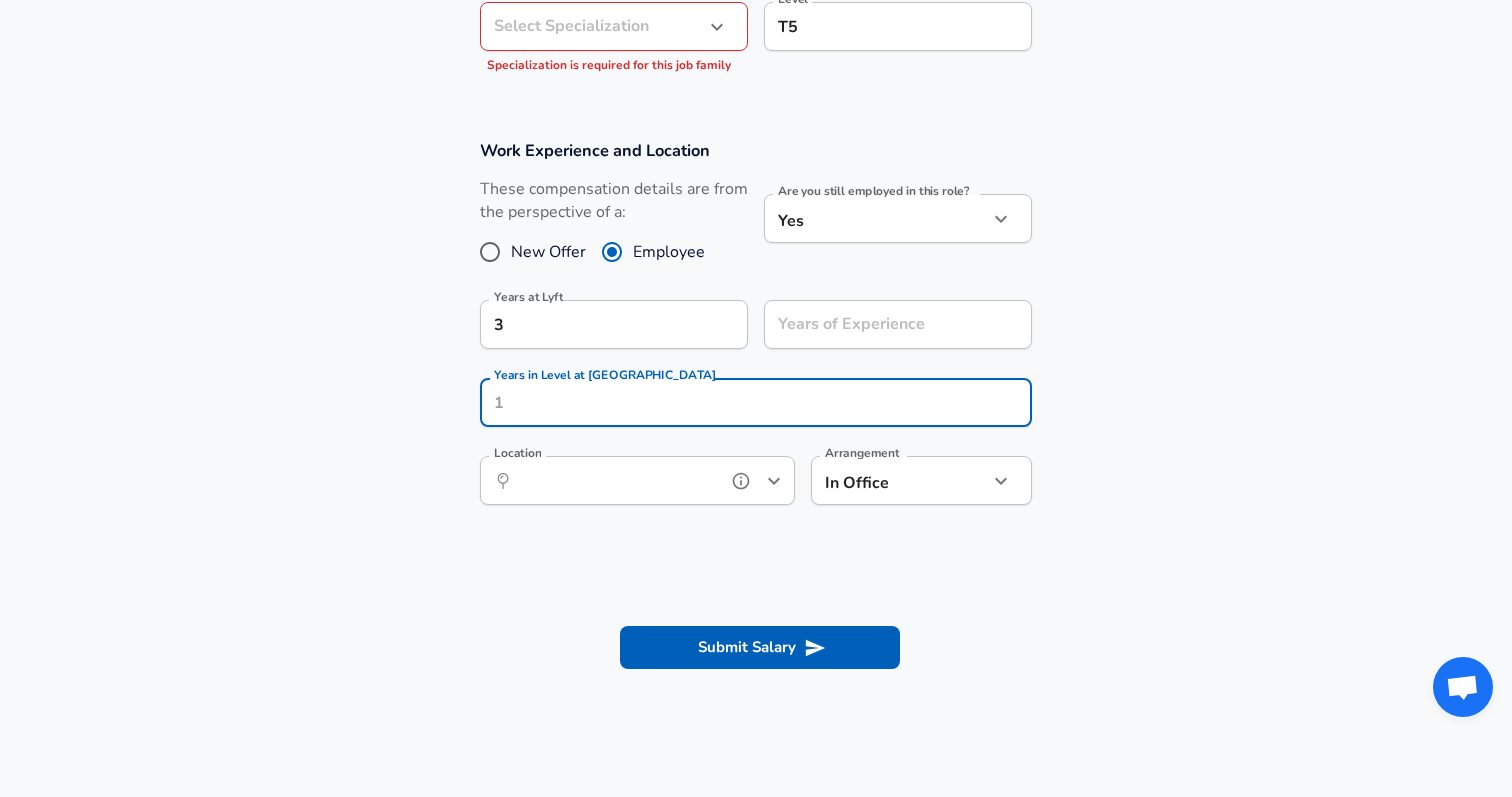 click on "Location" at bounding box center [615, 480] 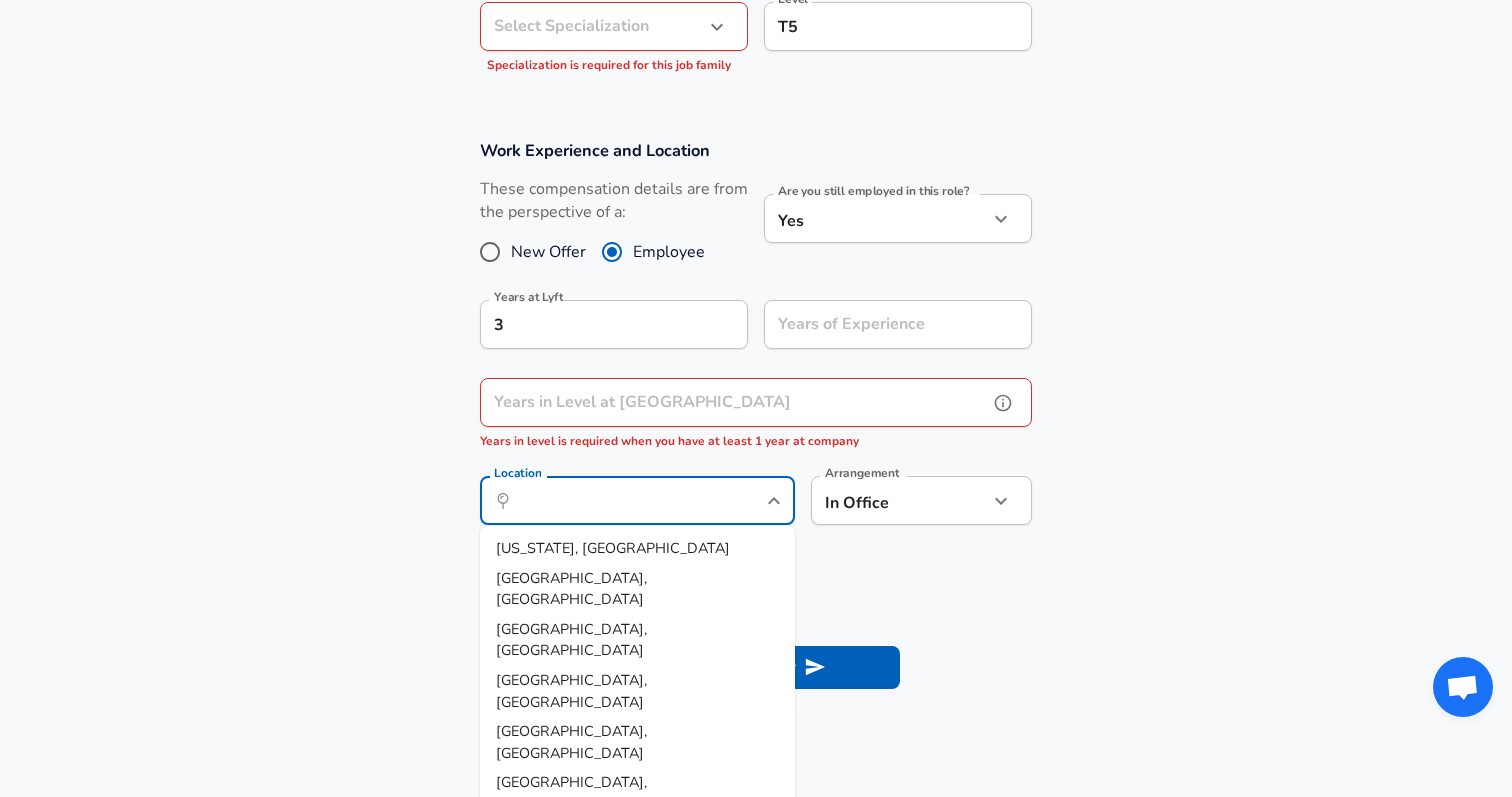click on "Years in Level at [GEOGRAPHIC_DATA]" at bounding box center (734, 402) 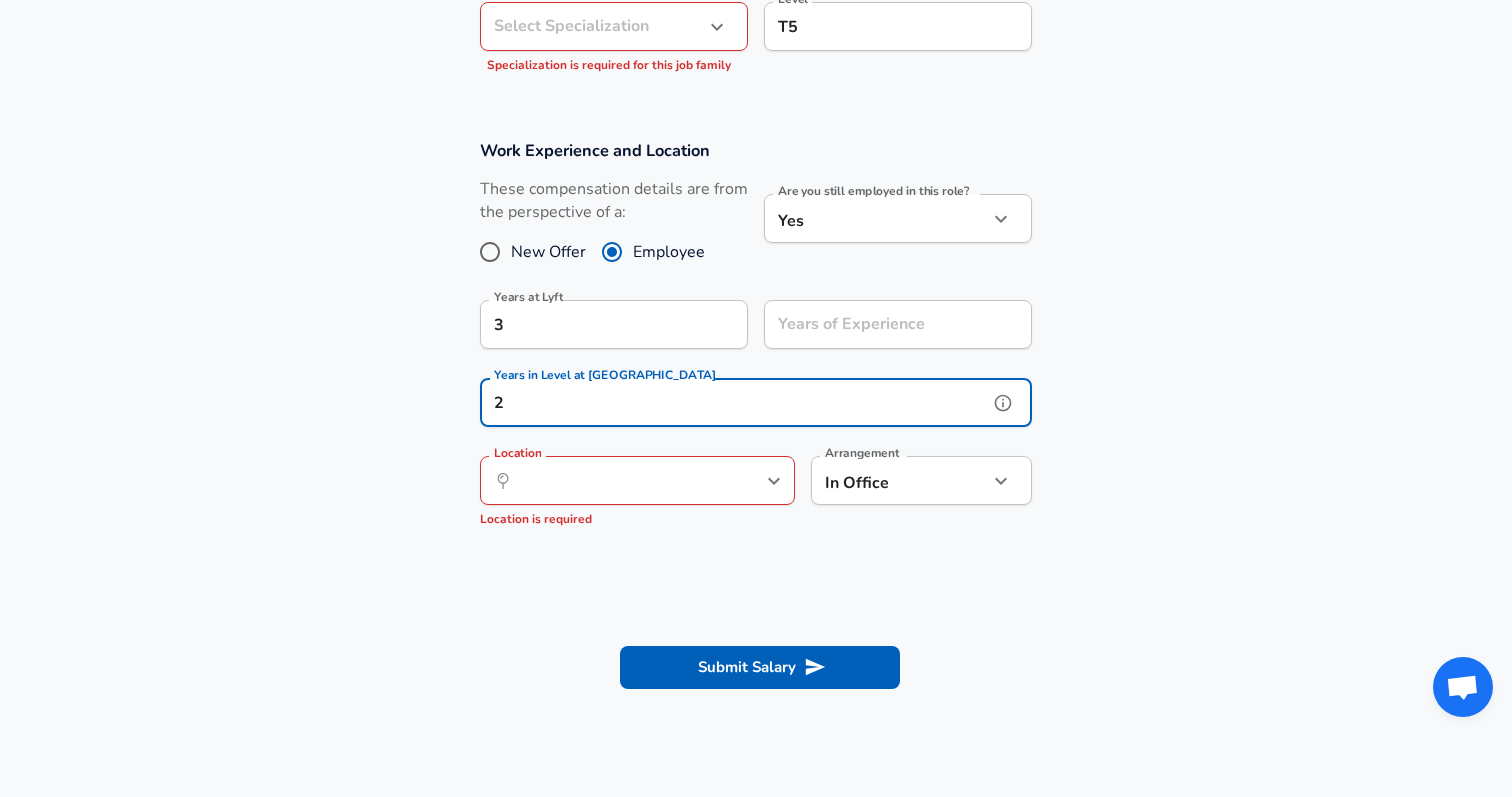 type on "2" 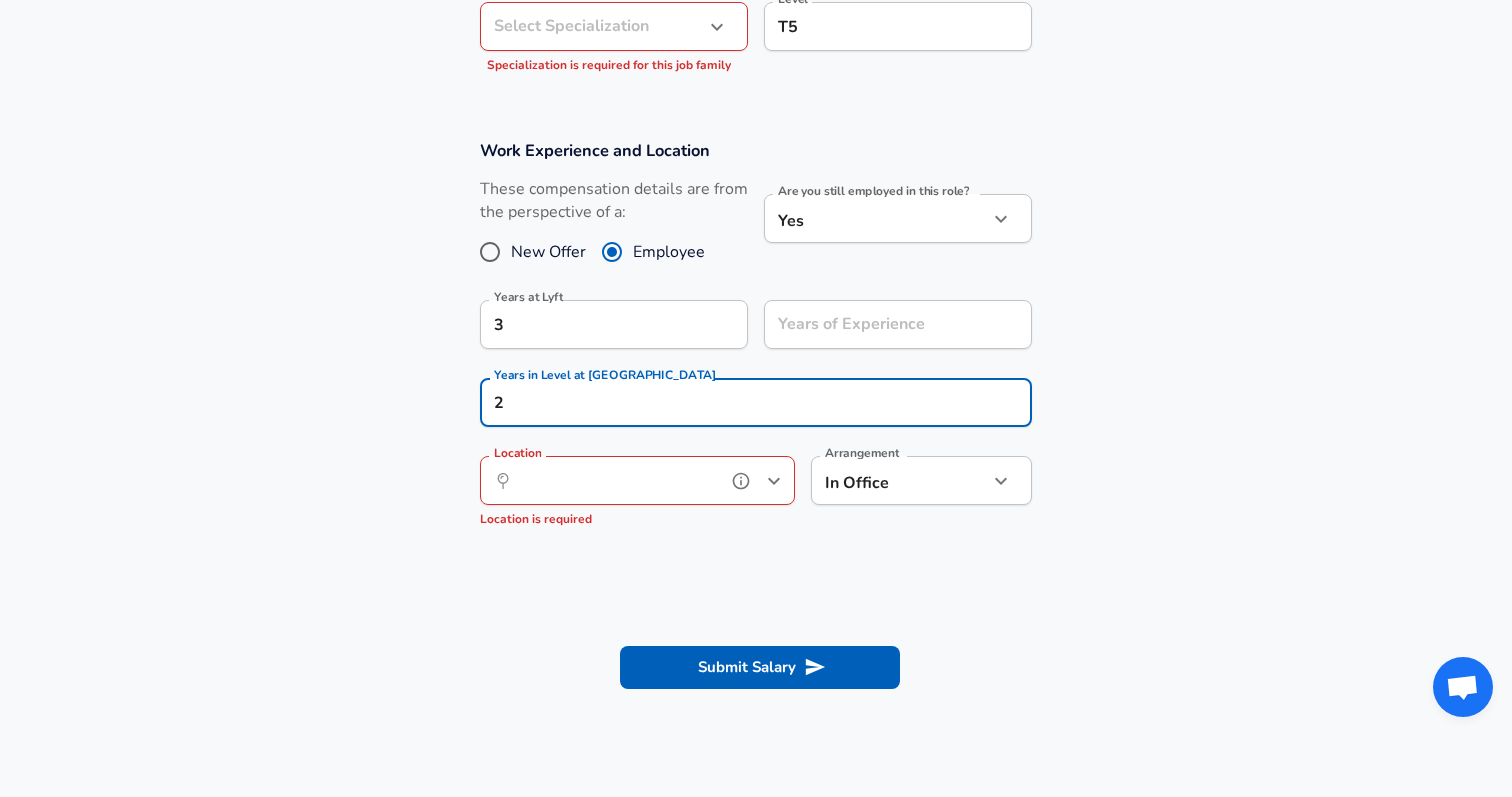 click on "Location" at bounding box center (615, 480) 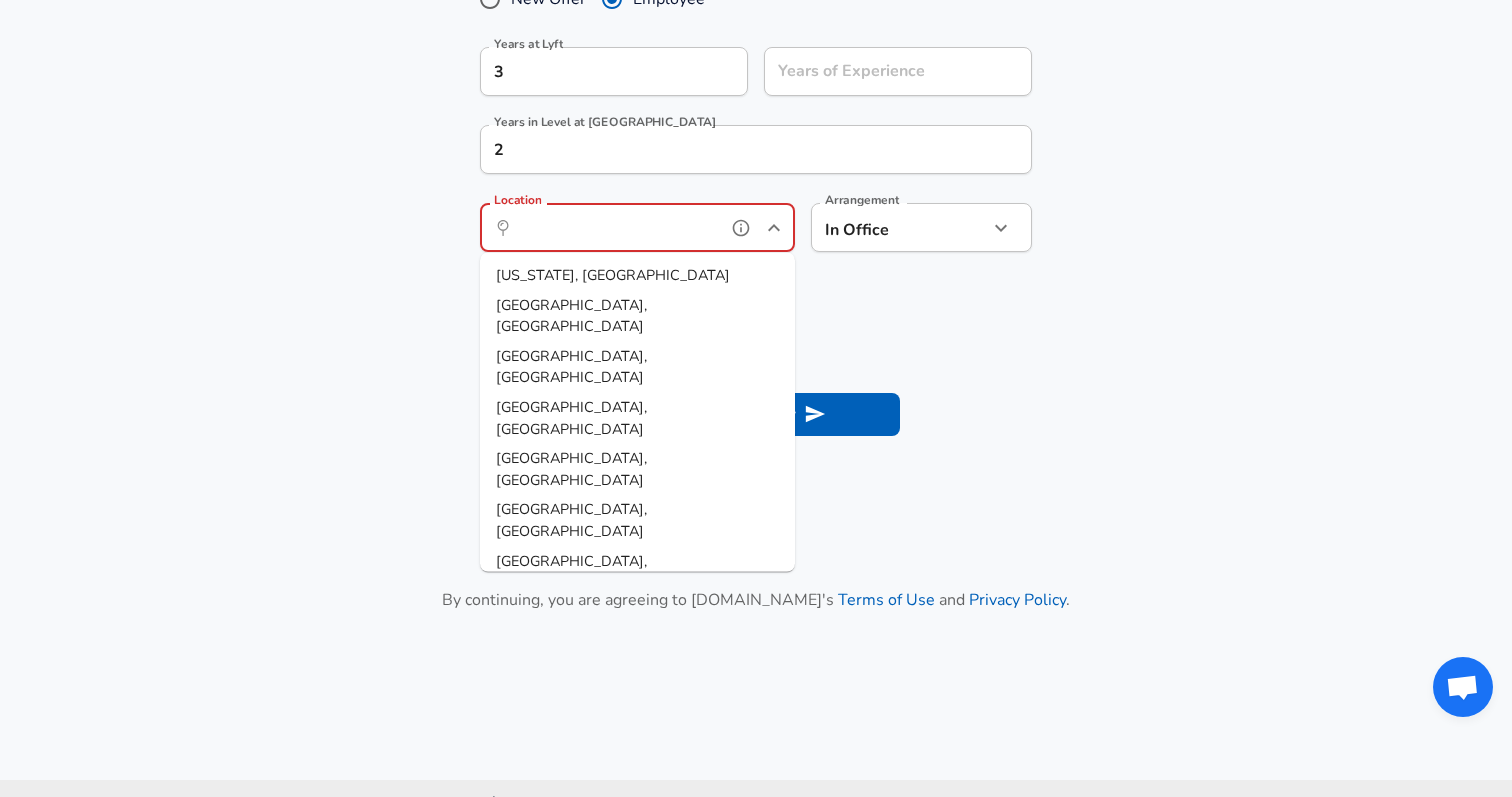 scroll, scrollTop: 1021, scrollLeft: 0, axis: vertical 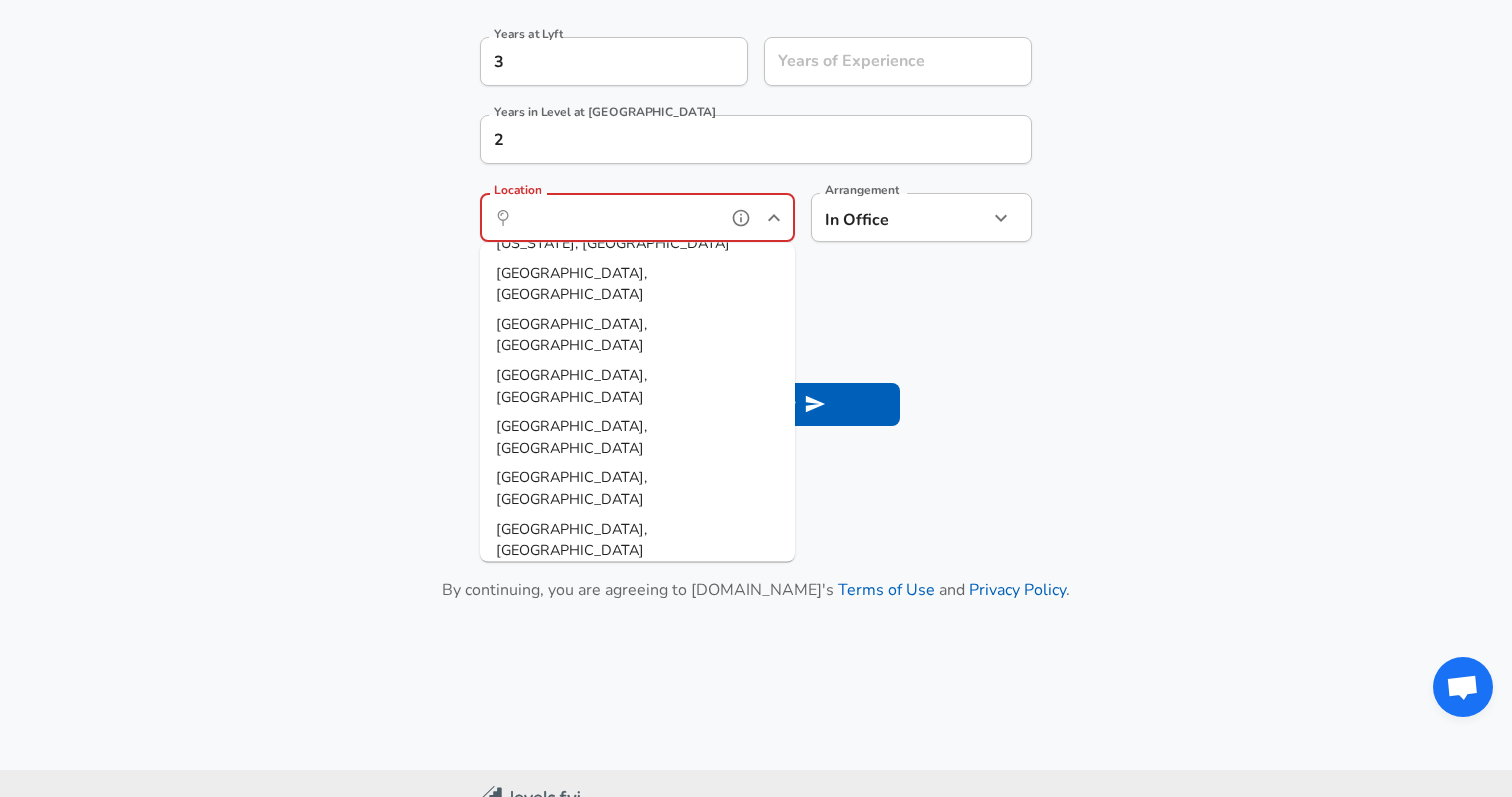 click on "[GEOGRAPHIC_DATA], [GEOGRAPHIC_DATA]" at bounding box center (571, 744) 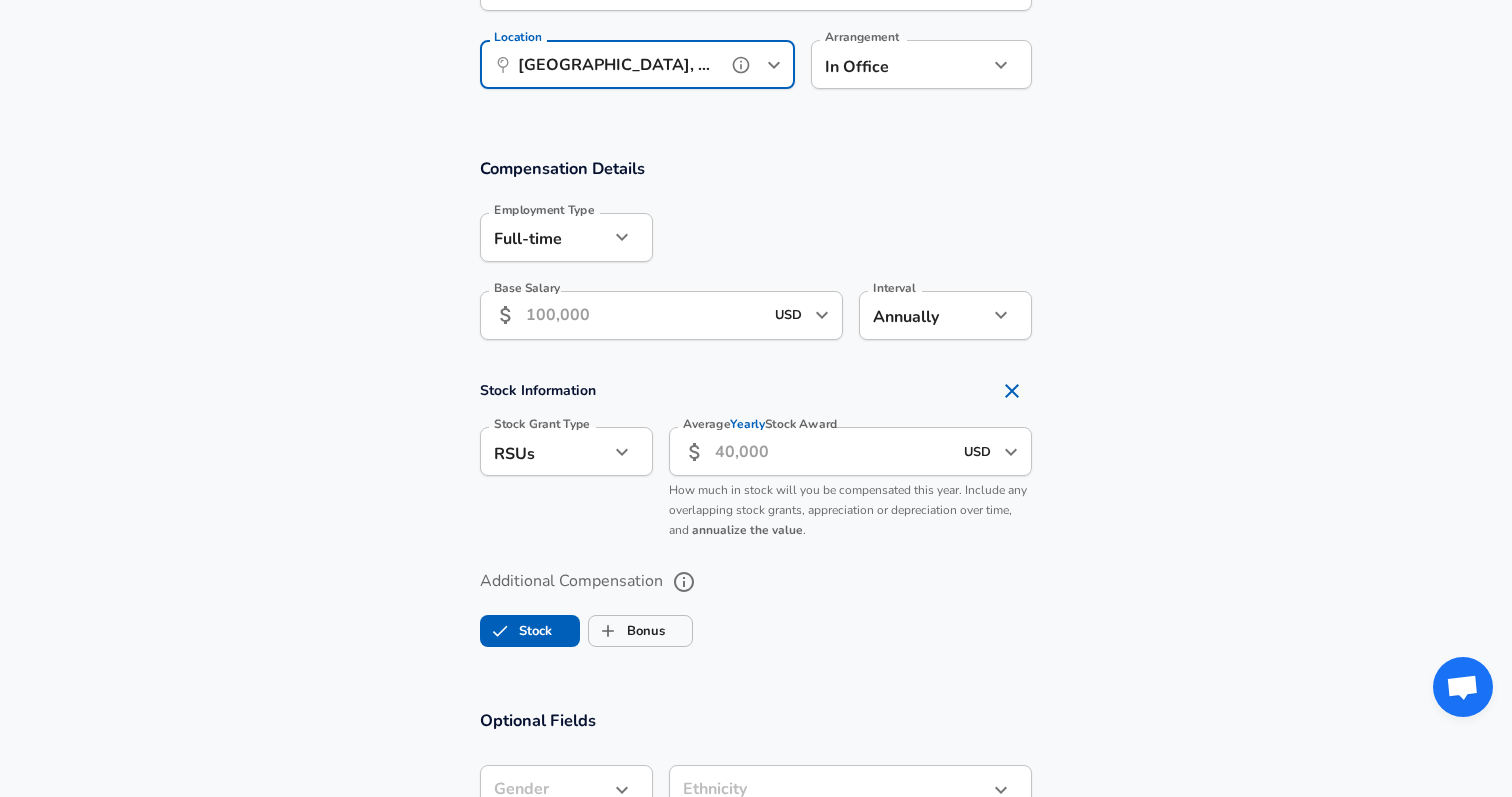 scroll, scrollTop: 1176, scrollLeft: 0, axis: vertical 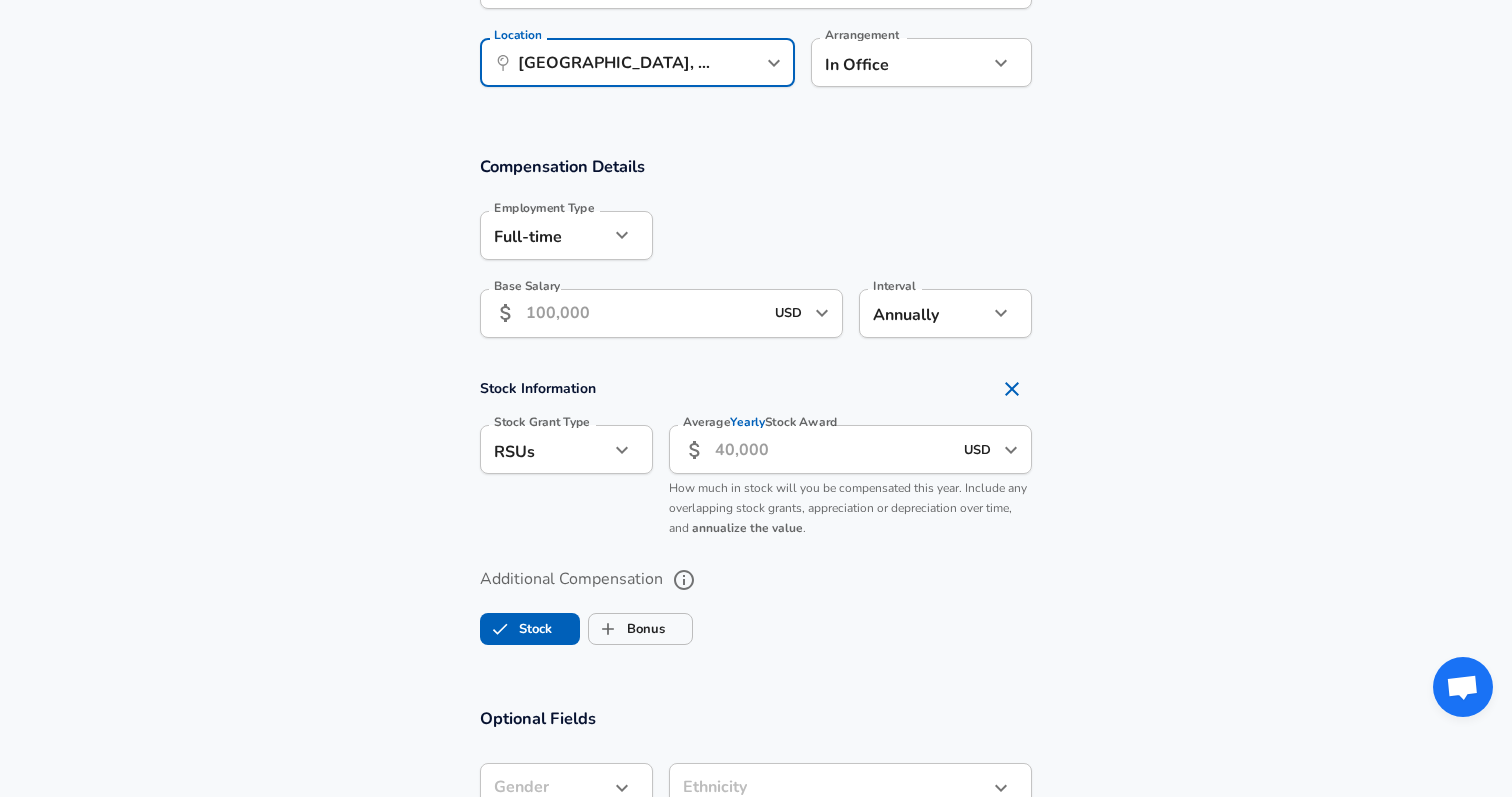 click on "Base Salary" at bounding box center [644, 313] 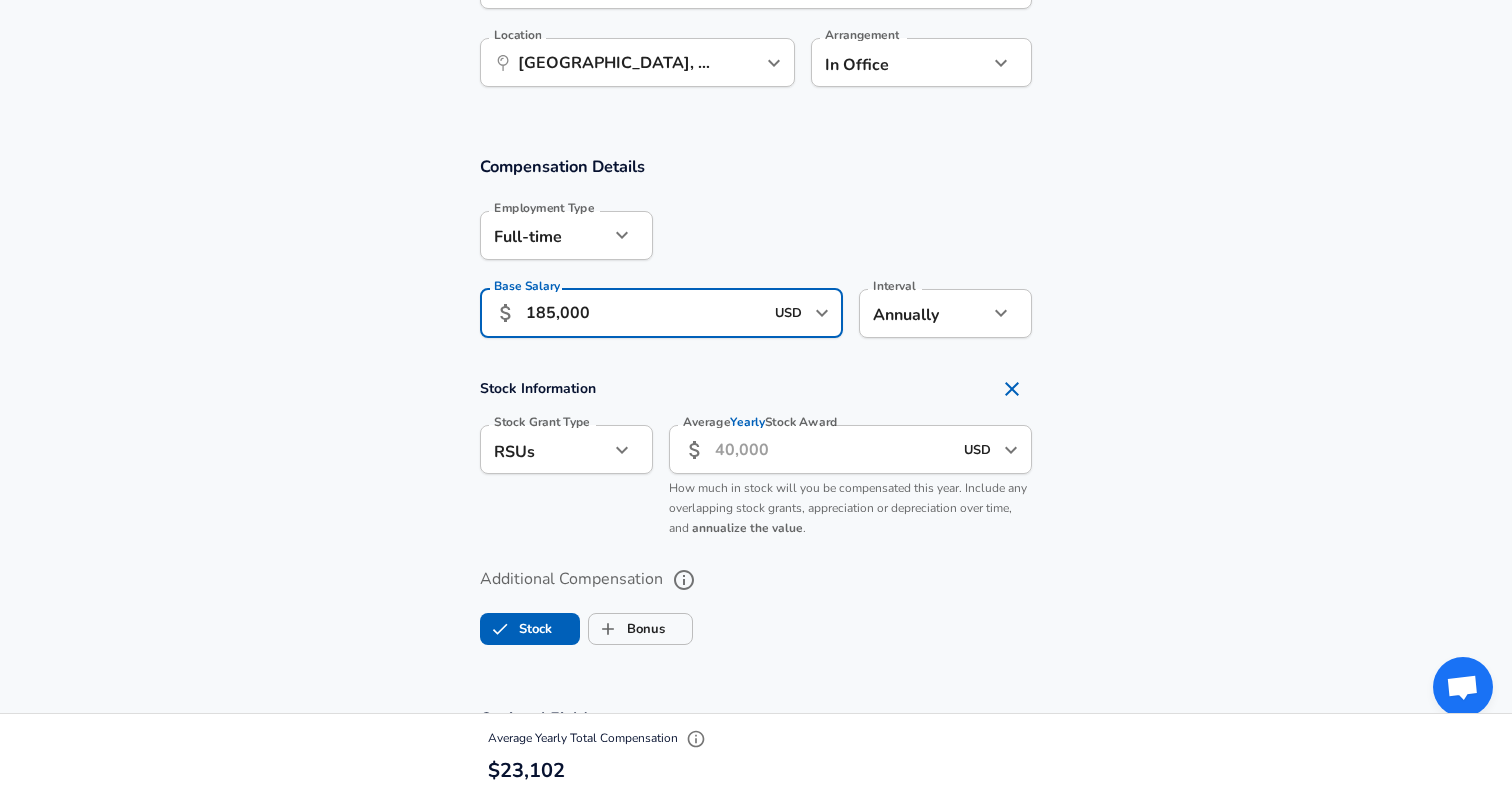 click on "USD ​" at bounding box center (803, 313) 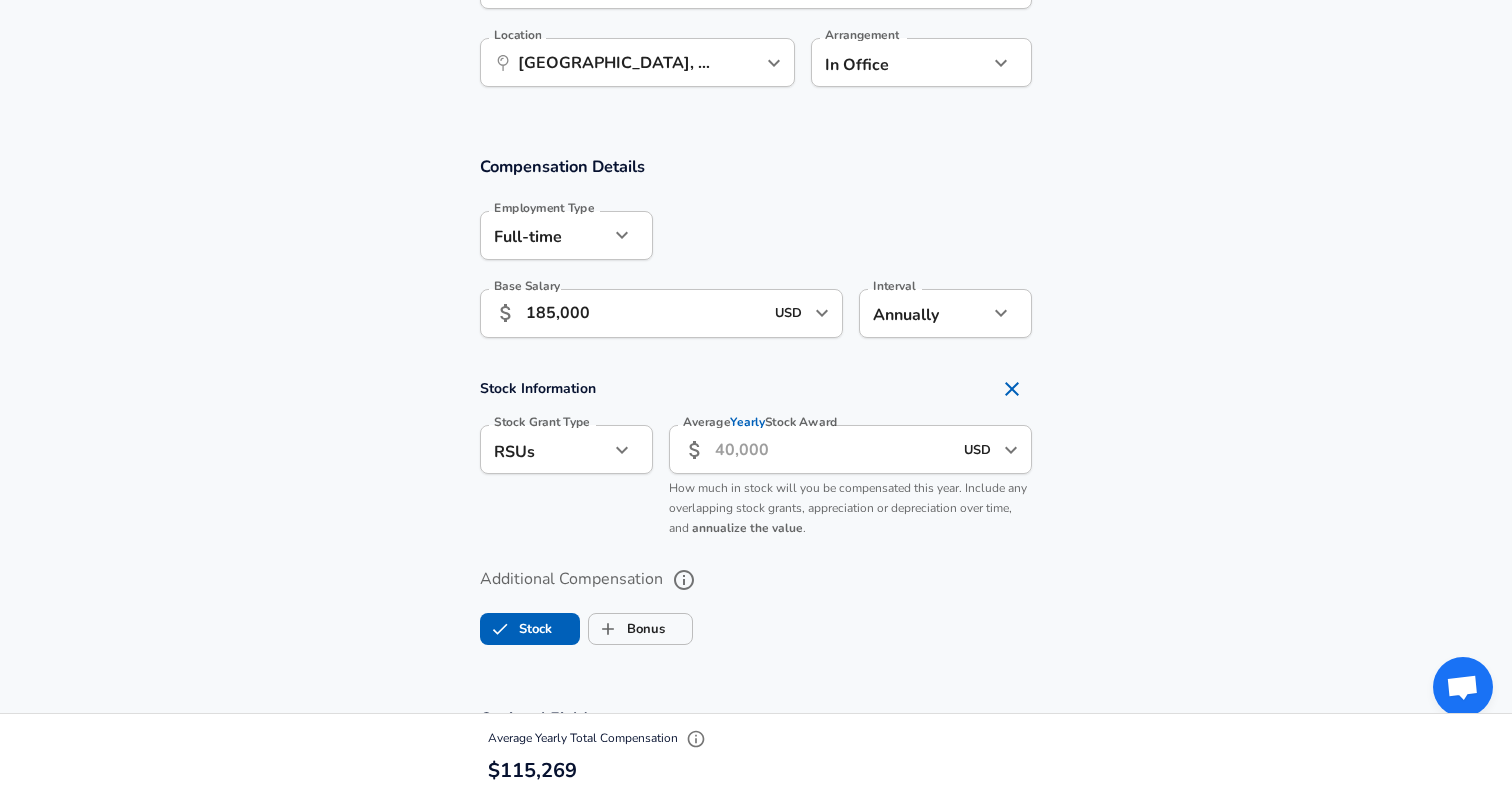 click on "Compensation Details Employment Type [DEMOGRAPHIC_DATA] full_time Employment Type Base Salary ​ 185,000 USD ​ Base Salary Interval Annually yearly Interval Stock Information  Stock Grant Type RSUs stock Stock Grant Type Average  Yearly  Stock Award ​ USD ​ Average  Yearly  Stock Award   How much in stock will you be compensated this year. Include any overlapping stock grants, appreciation or depreciation over time, and   annualize the value . Additional Compensation   Stock Bonus" at bounding box center [756, 408] 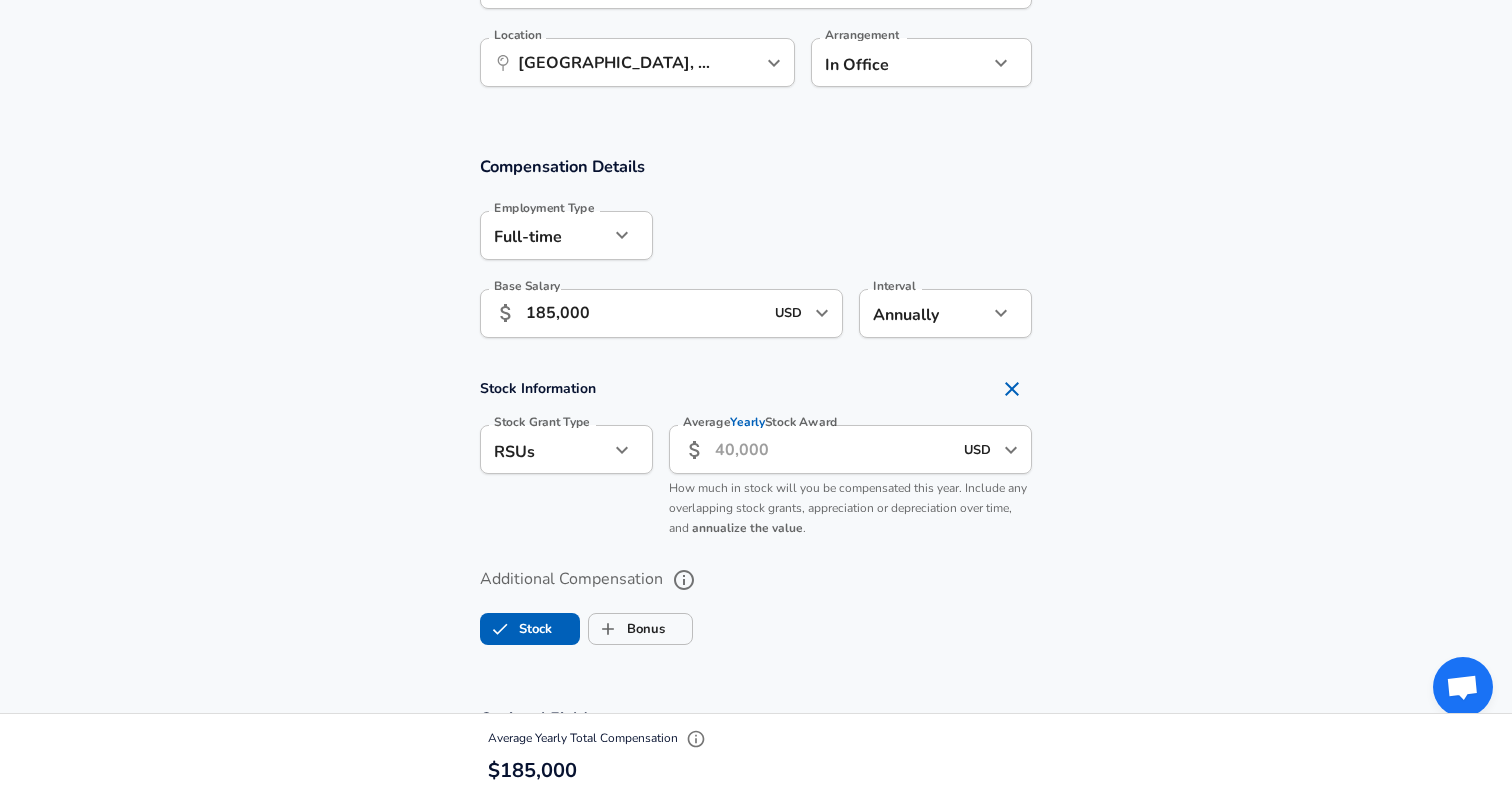 click on "Average  Yearly  Stock Award" at bounding box center (833, 449) 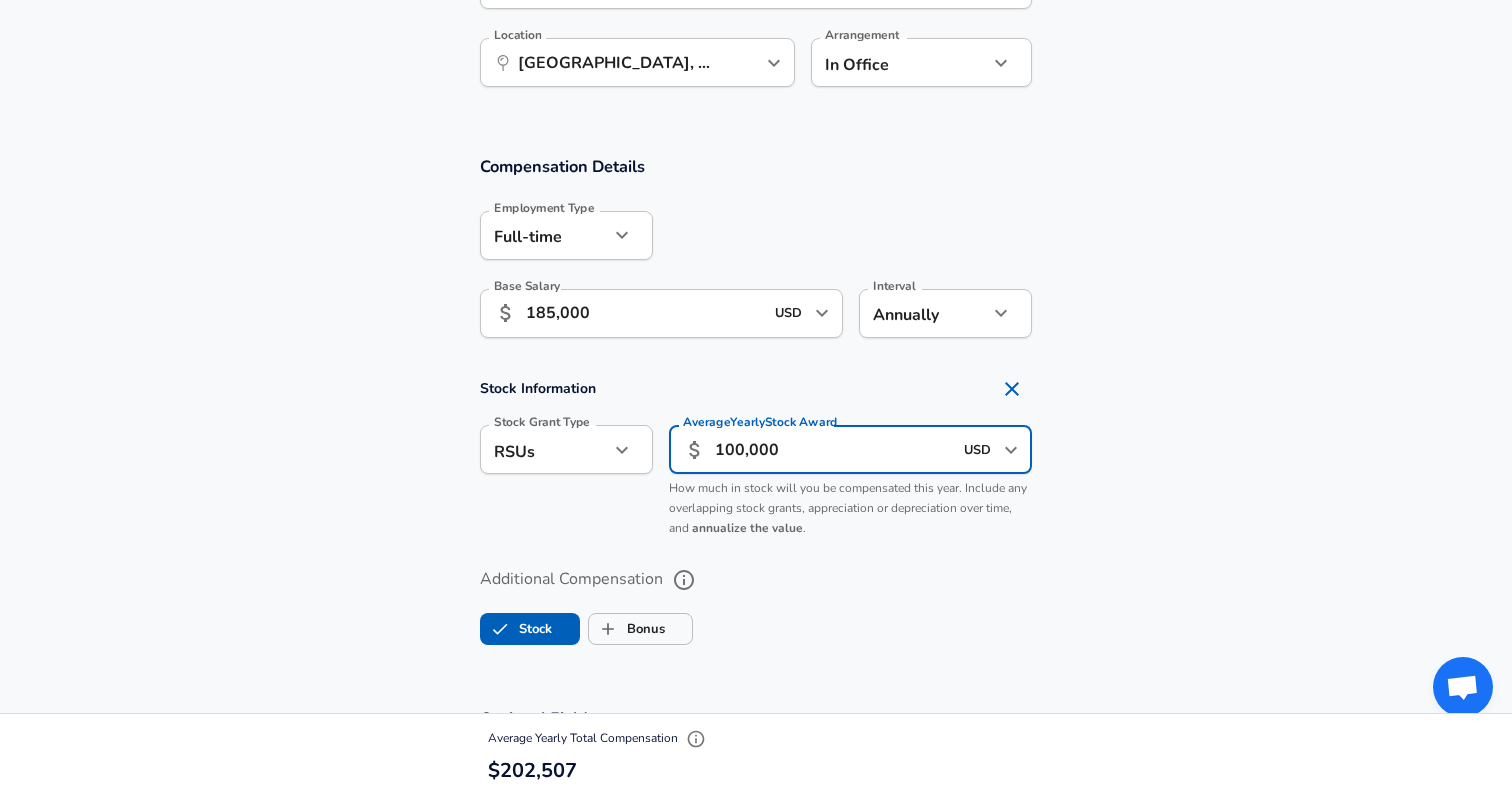 click on "Additional Compensation   Stock Bonus" at bounding box center (756, 600) 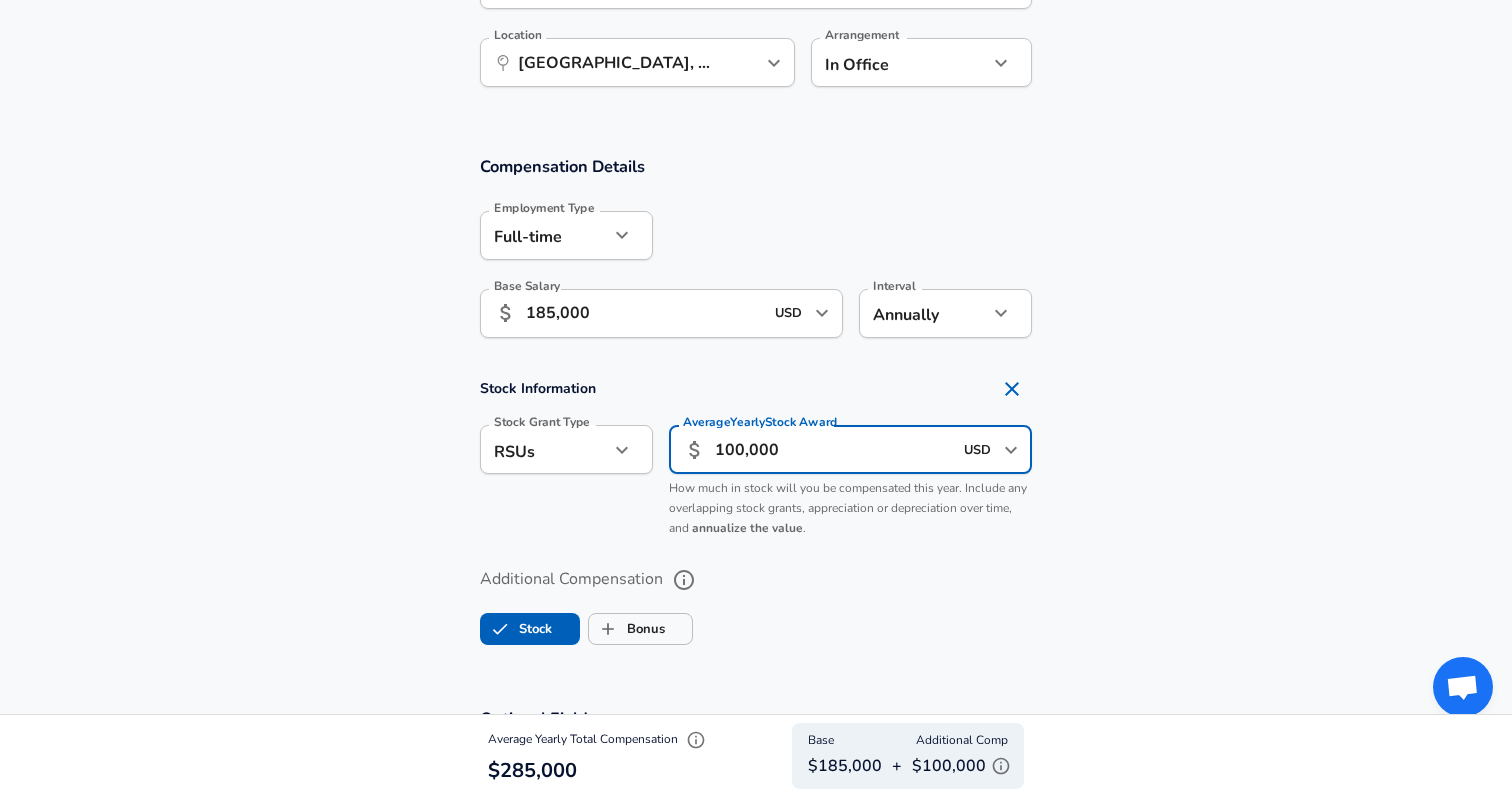 scroll, scrollTop: 0, scrollLeft: 0, axis: both 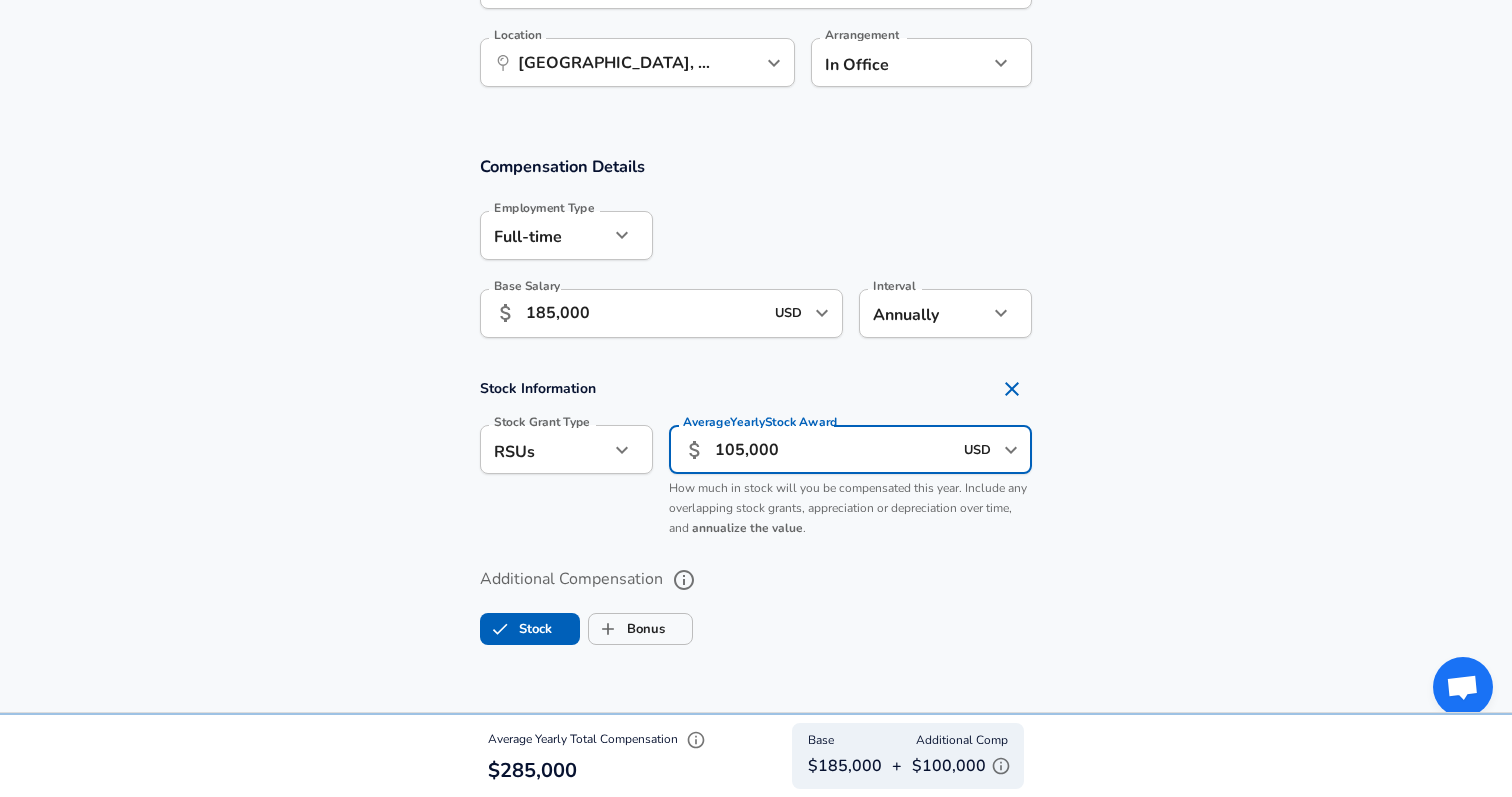 type on "105,000" 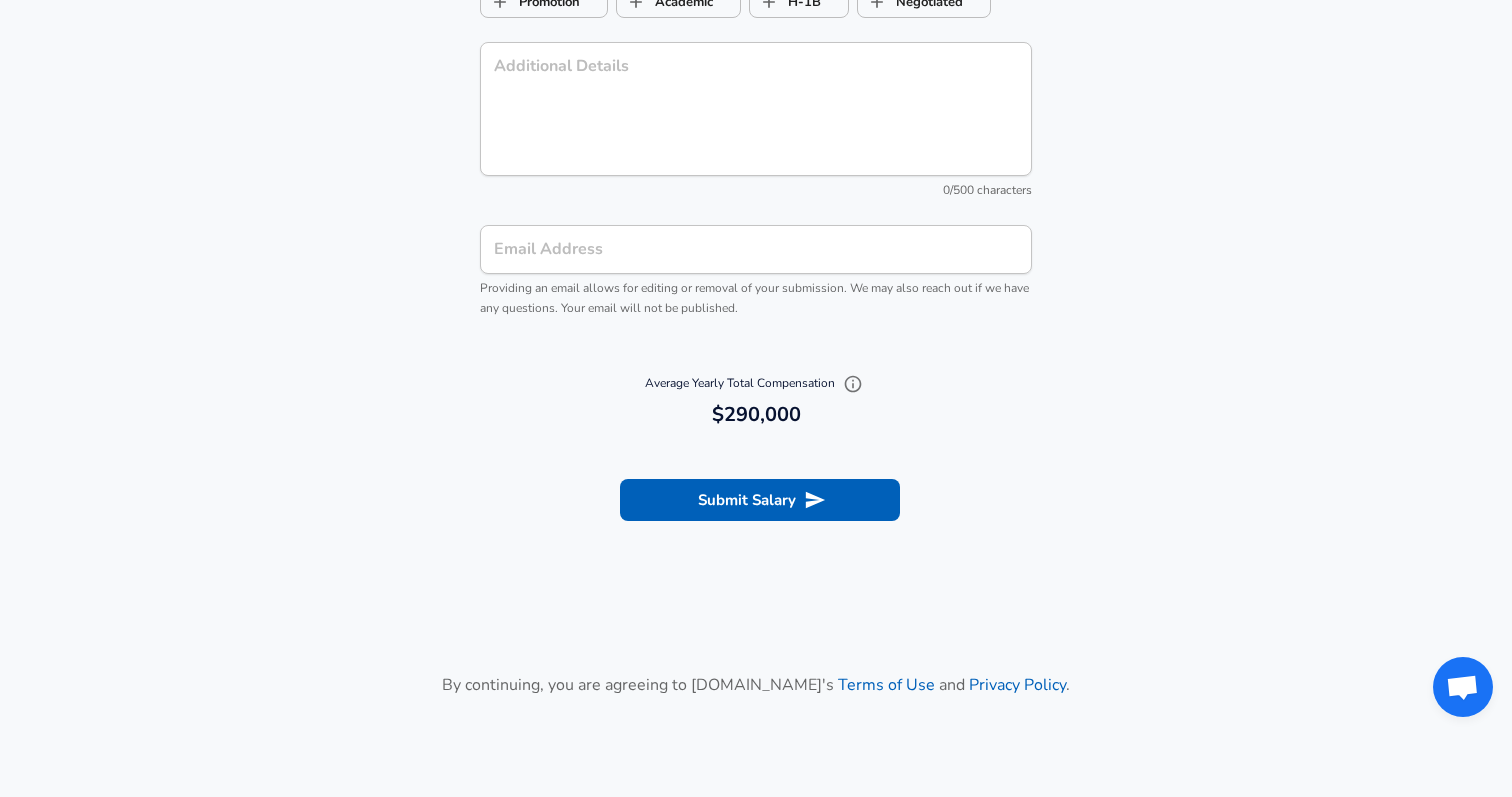 scroll, scrollTop: 2245, scrollLeft: 0, axis: vertical 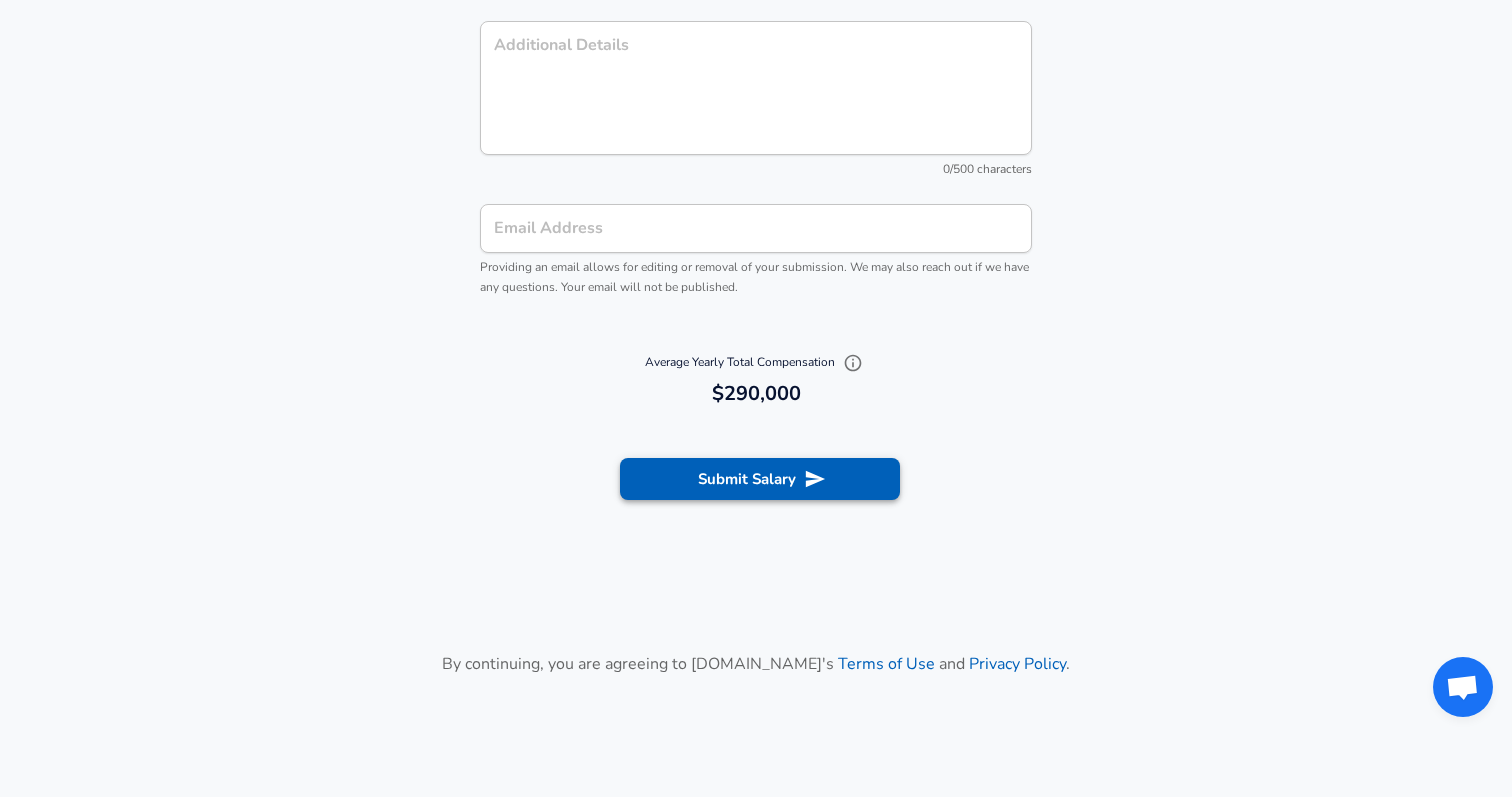 click on "Submit Salary" at bounding box center (760, 479) 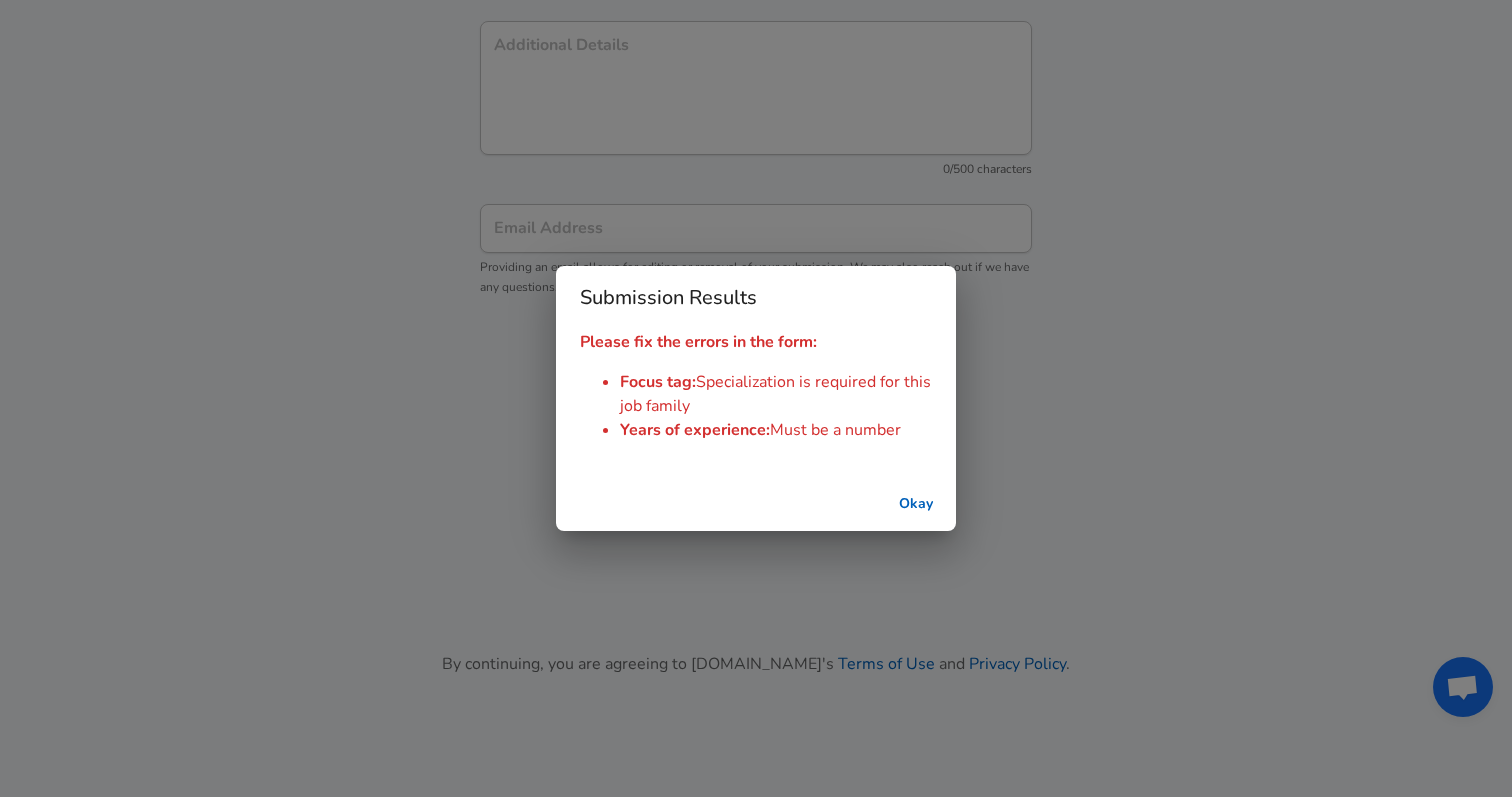 click on "Okay" at bounding box center [916, 504] 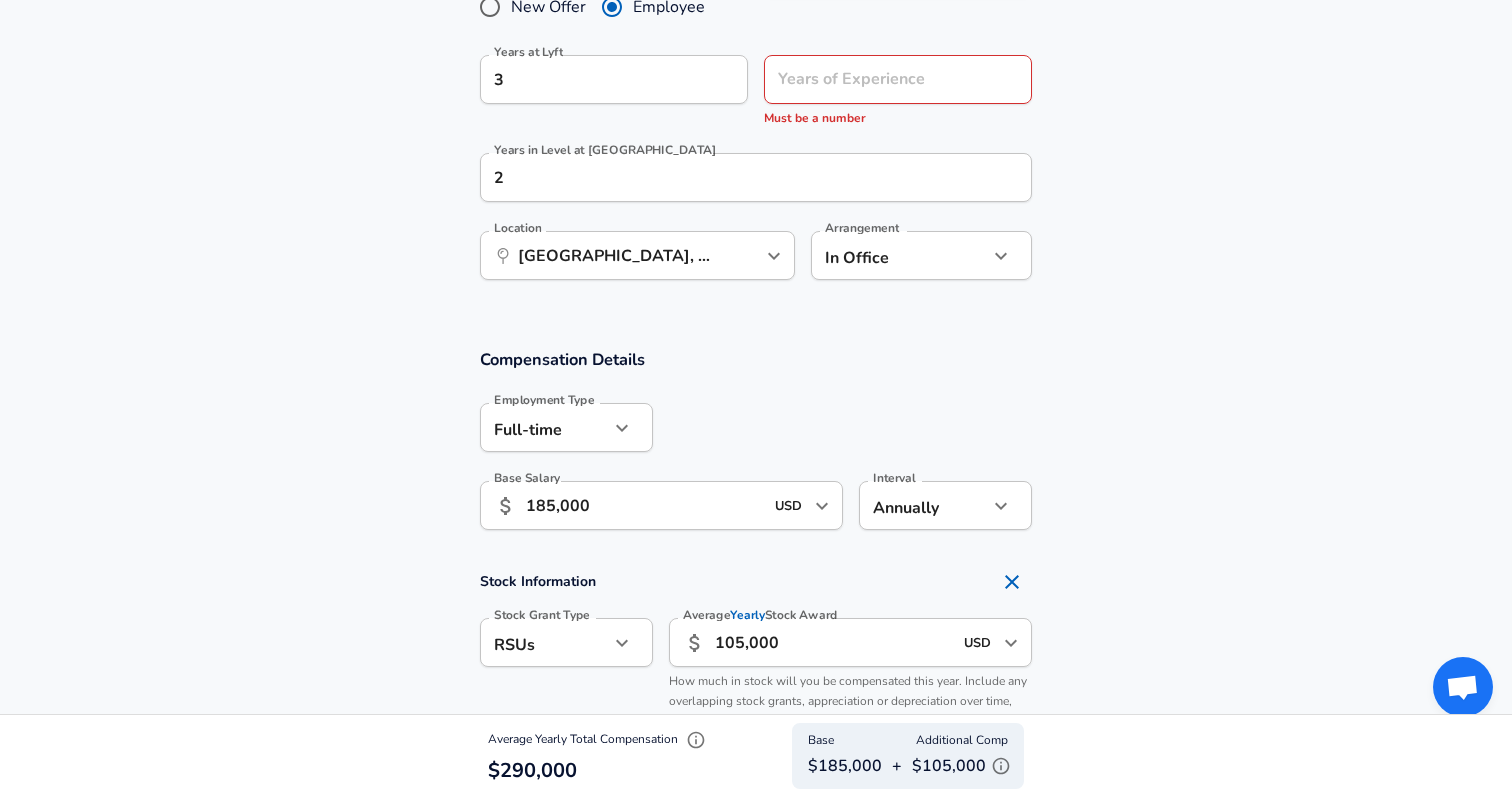 scroll, scrollTop: 875, scrollLeft: 0, axis: vertical 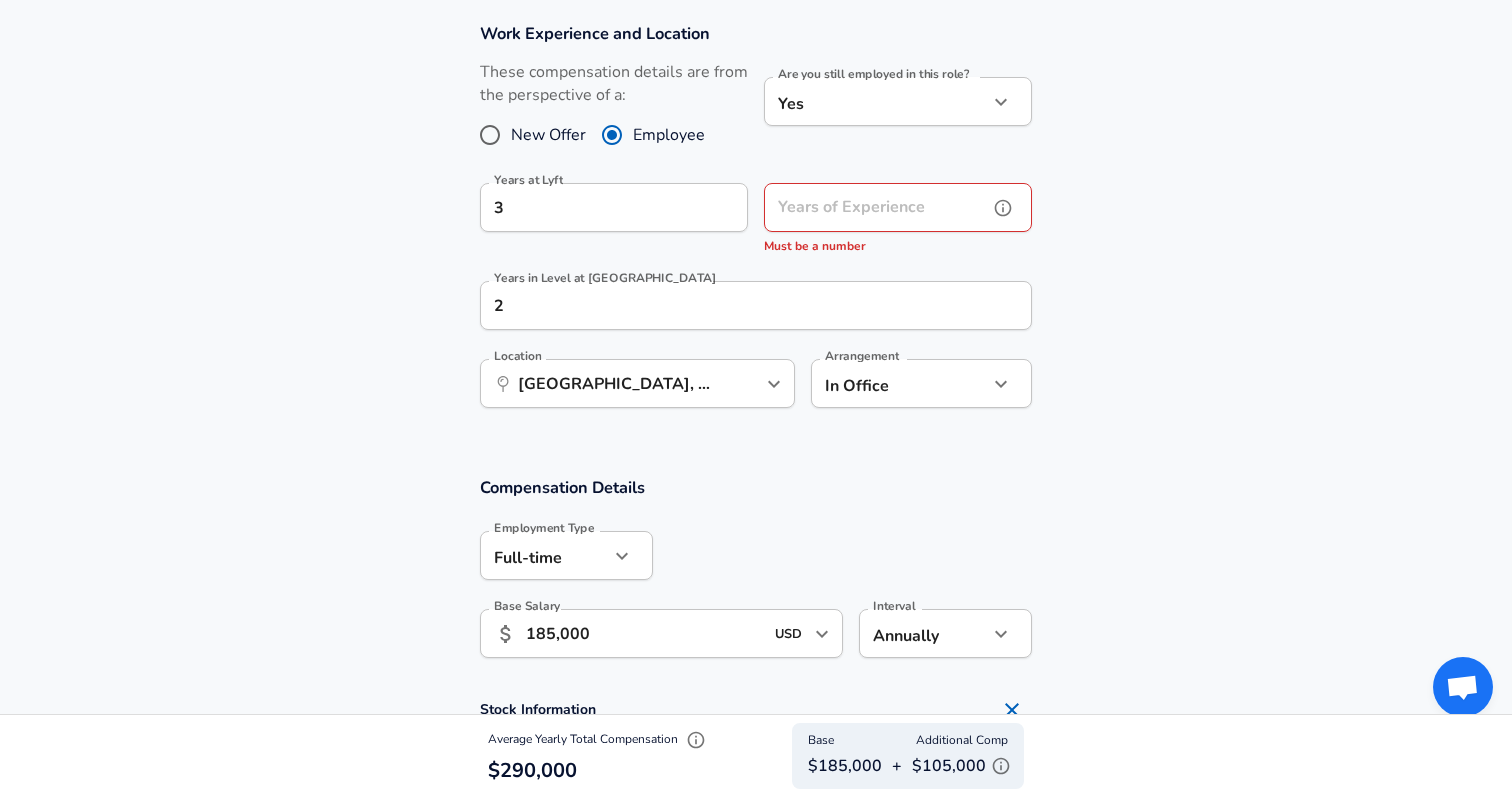 click on "Years of Experience" at bounding box center (876, 207) 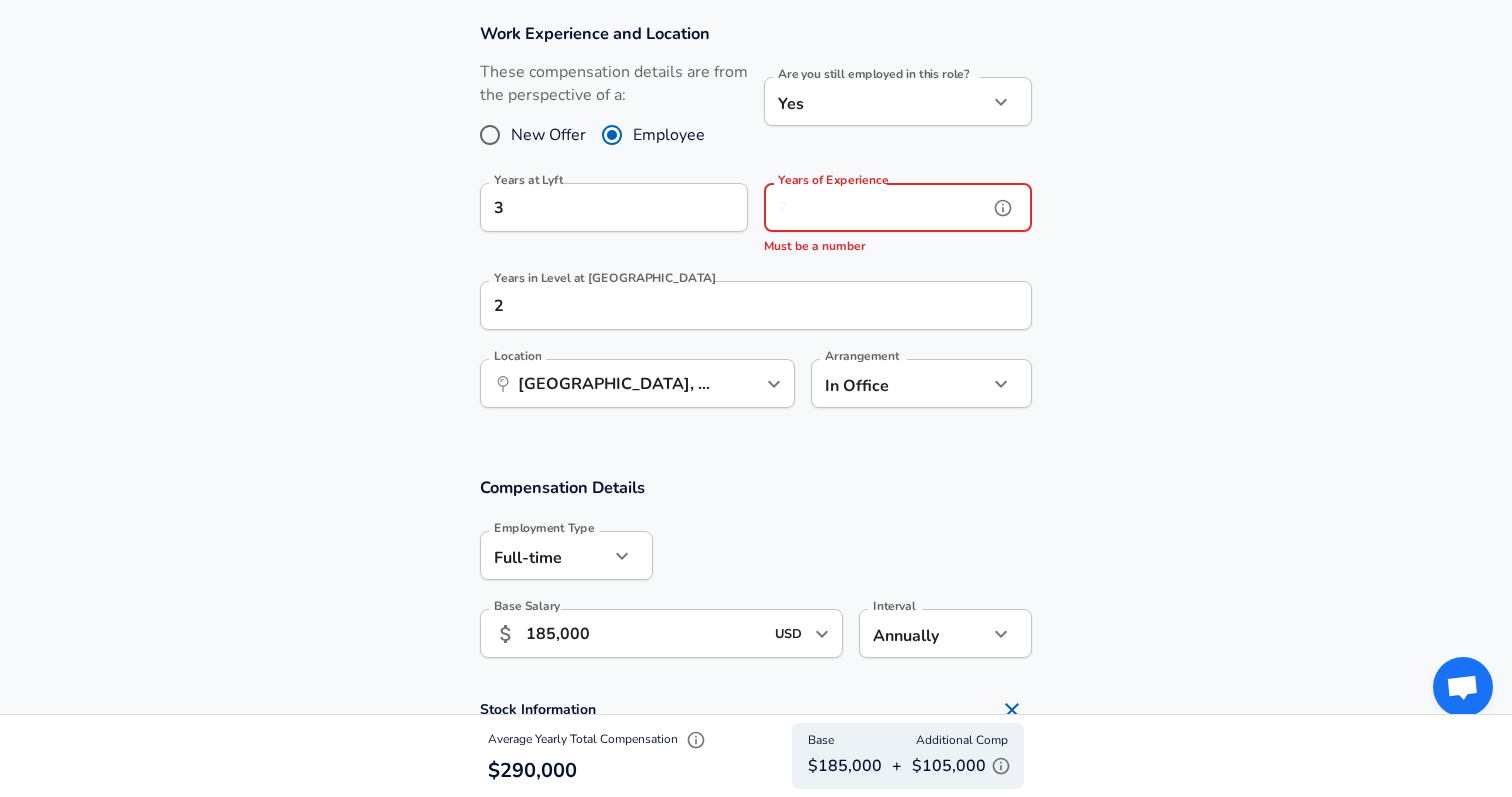 type on "3" 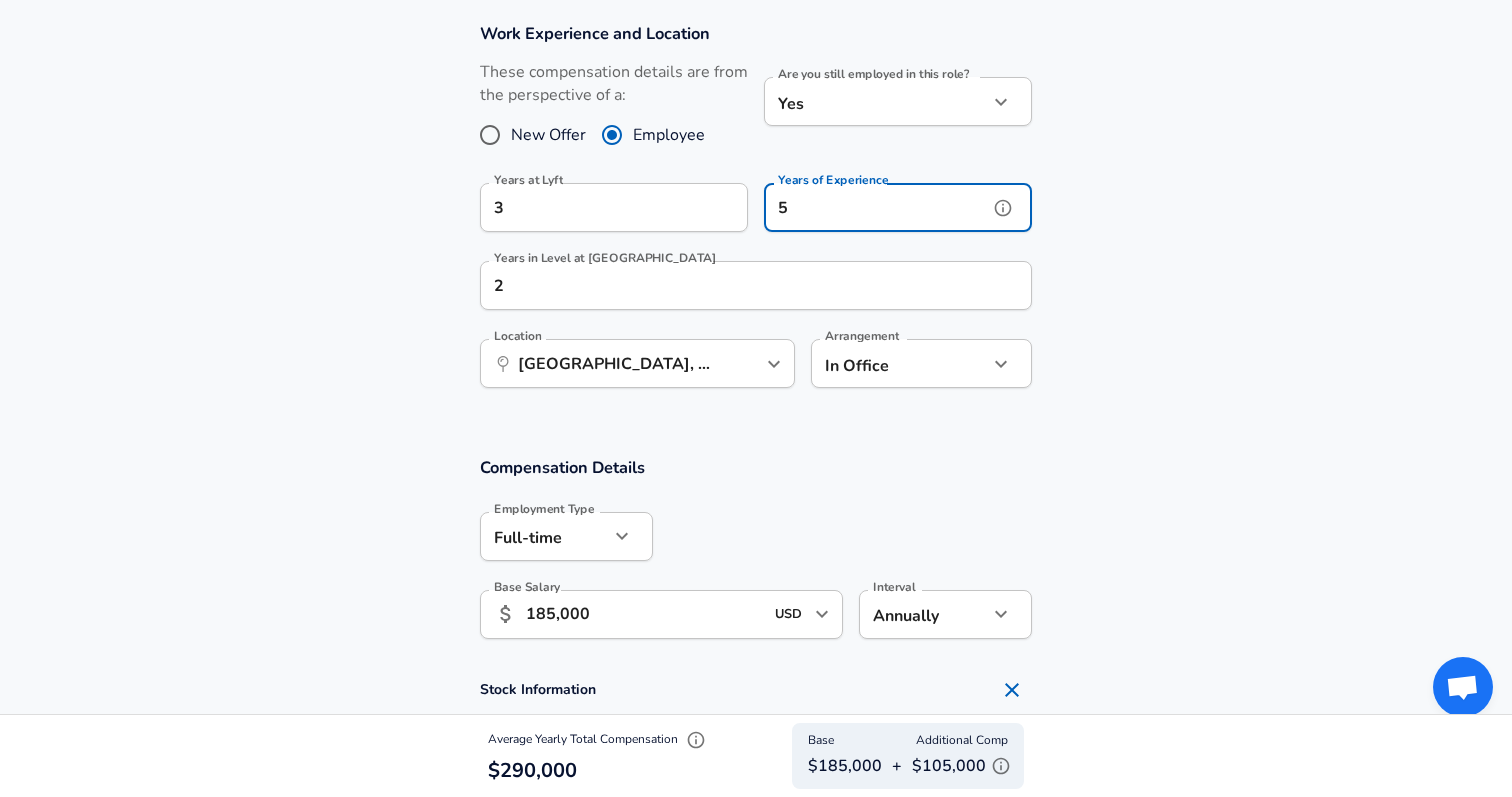 type on "5" 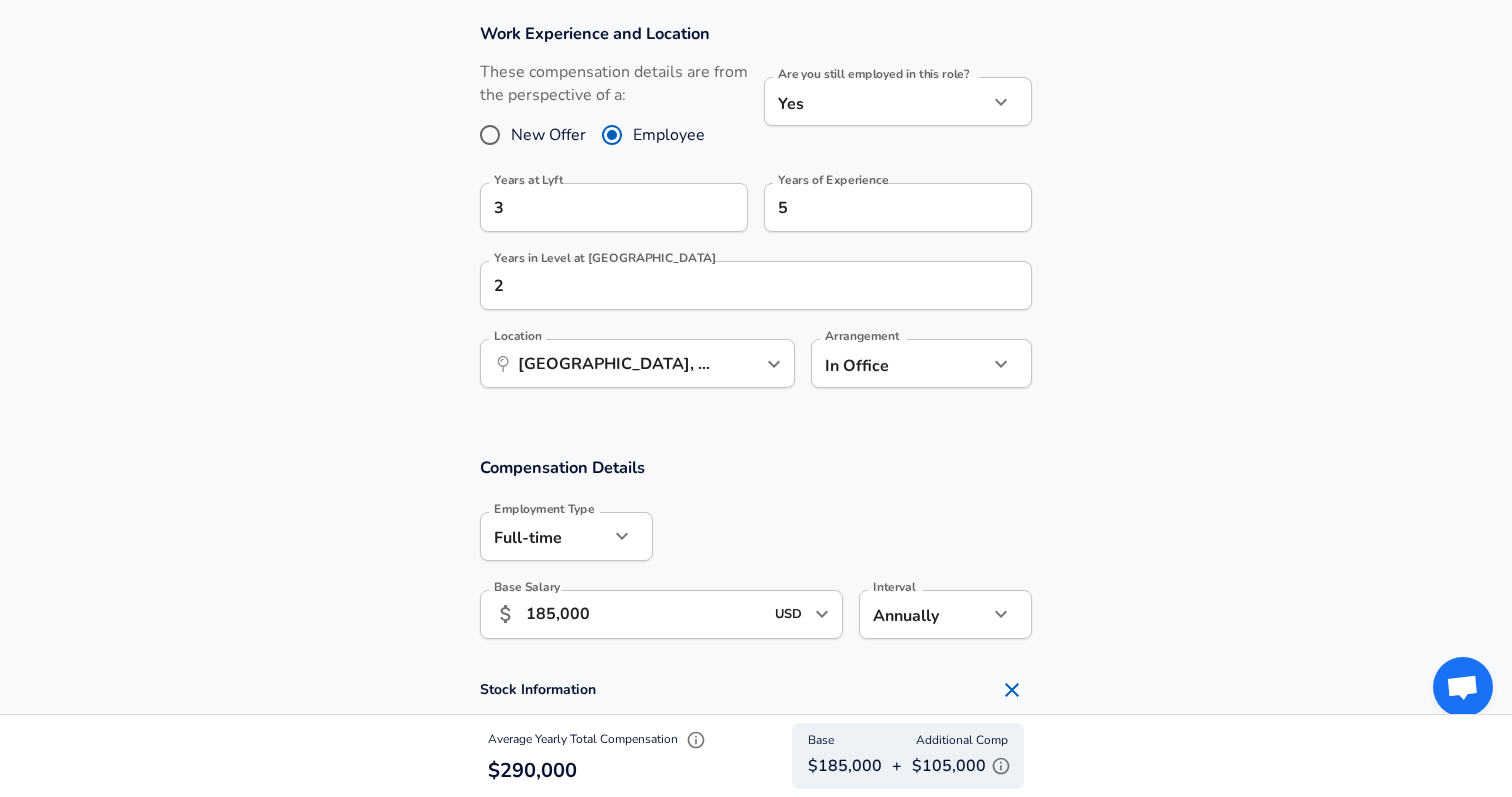 click on "Compensation Details Employment Type [DEMOGRAPHIC_DATA] full_time Employment Type Base Salary ​ 185,000 USD ​ Base Salary Interval Annually yearly Interval" at bounding box center [756, 554] 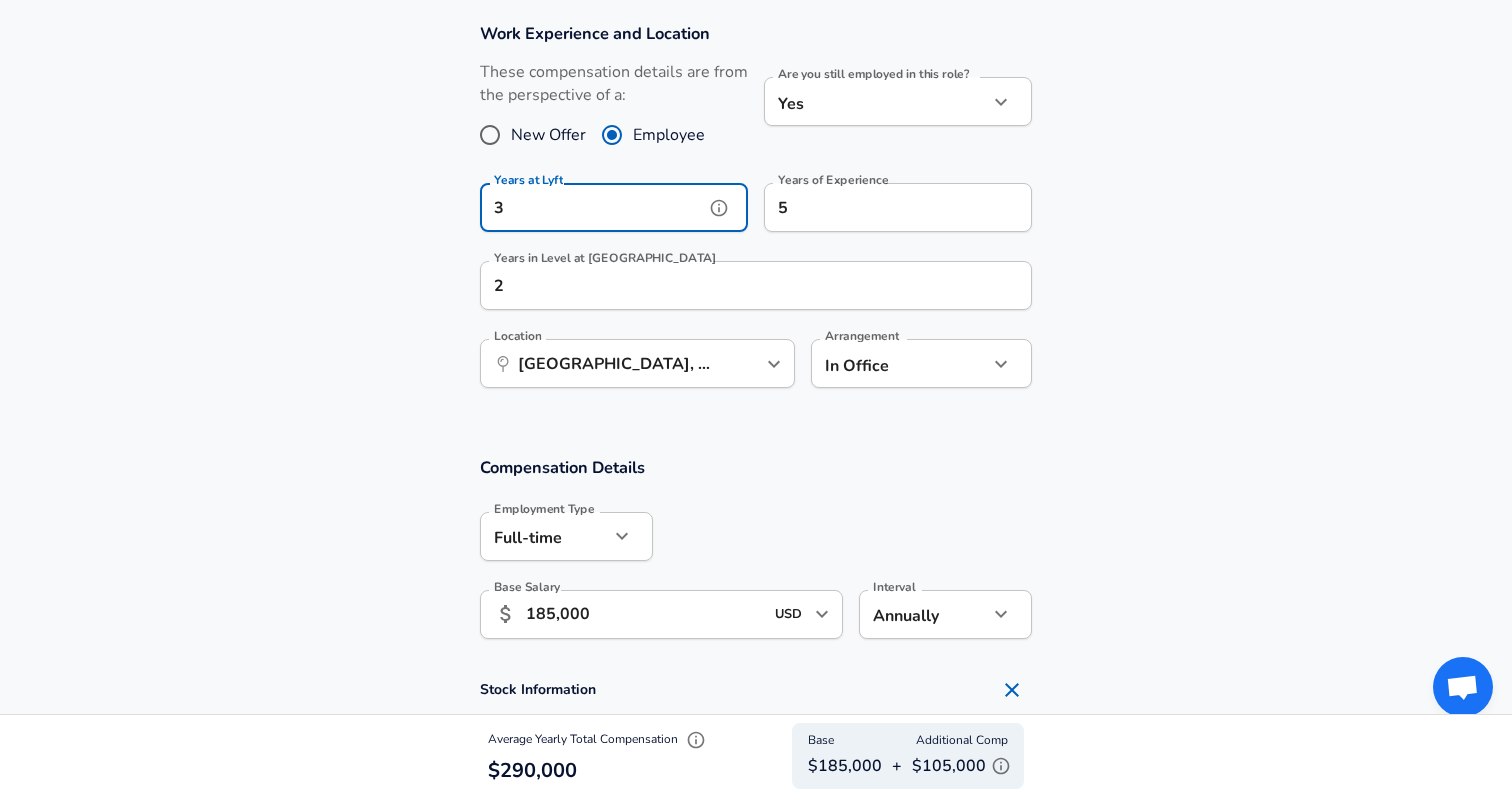 scroll, scrollTop: 0, scrollLeft: 0, axis: both 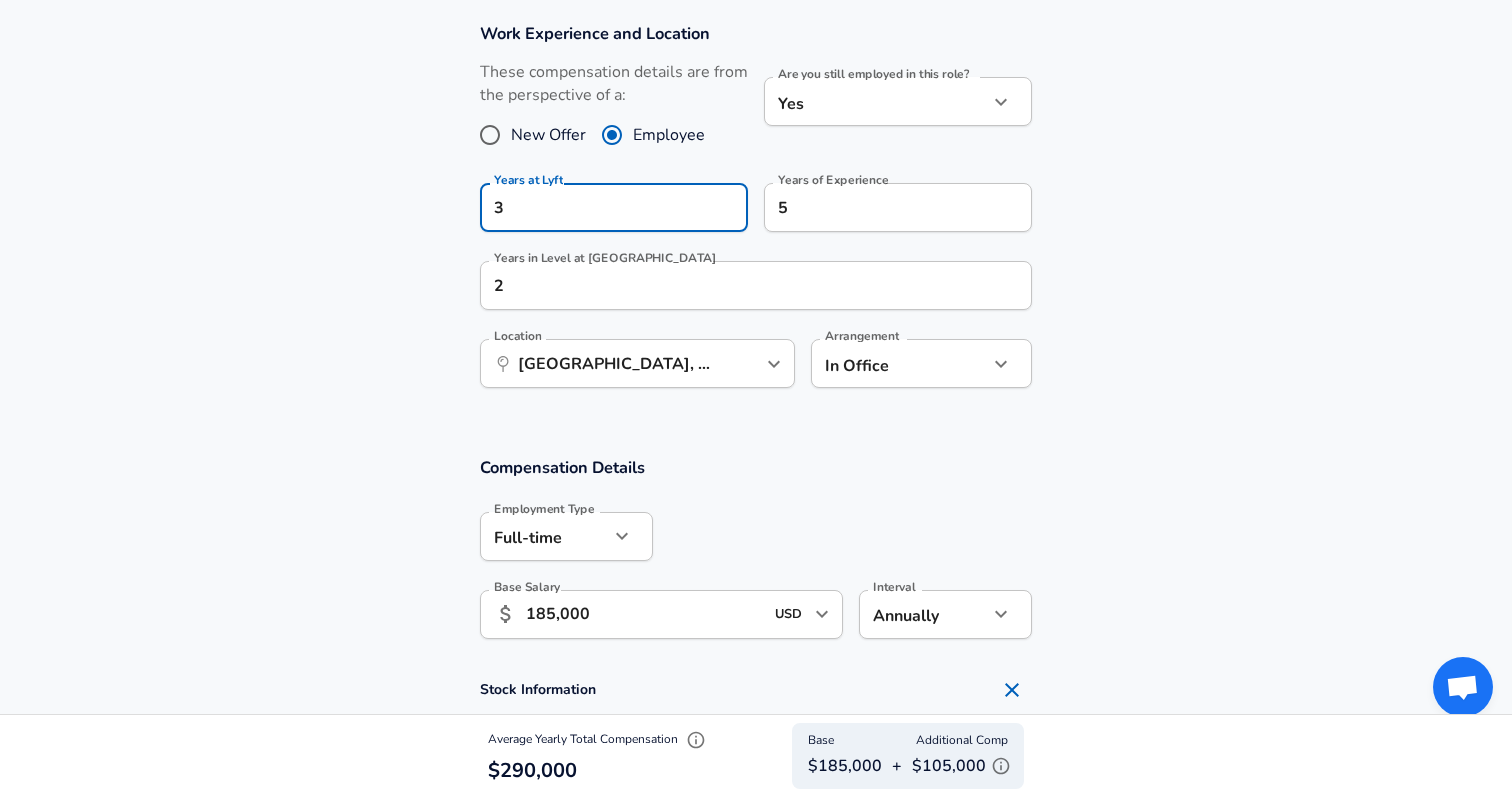click on "Work Experience and Location These compensation details are from the perspective of a: New Offer Employee Are you still employed in this role? Yes yes Are you still employed in this role? Years at Lyft 3 Years at Lyft Years of Experience 5 Years of Experience Years in Level at Lyft 2 Years in Level at Lyft Location ​ [GEOGRAPHIC_DATA], [GEOGRAPHIC_DATA] Location Arrangement In Office office Arrangement" at bounding box center [756, 216] 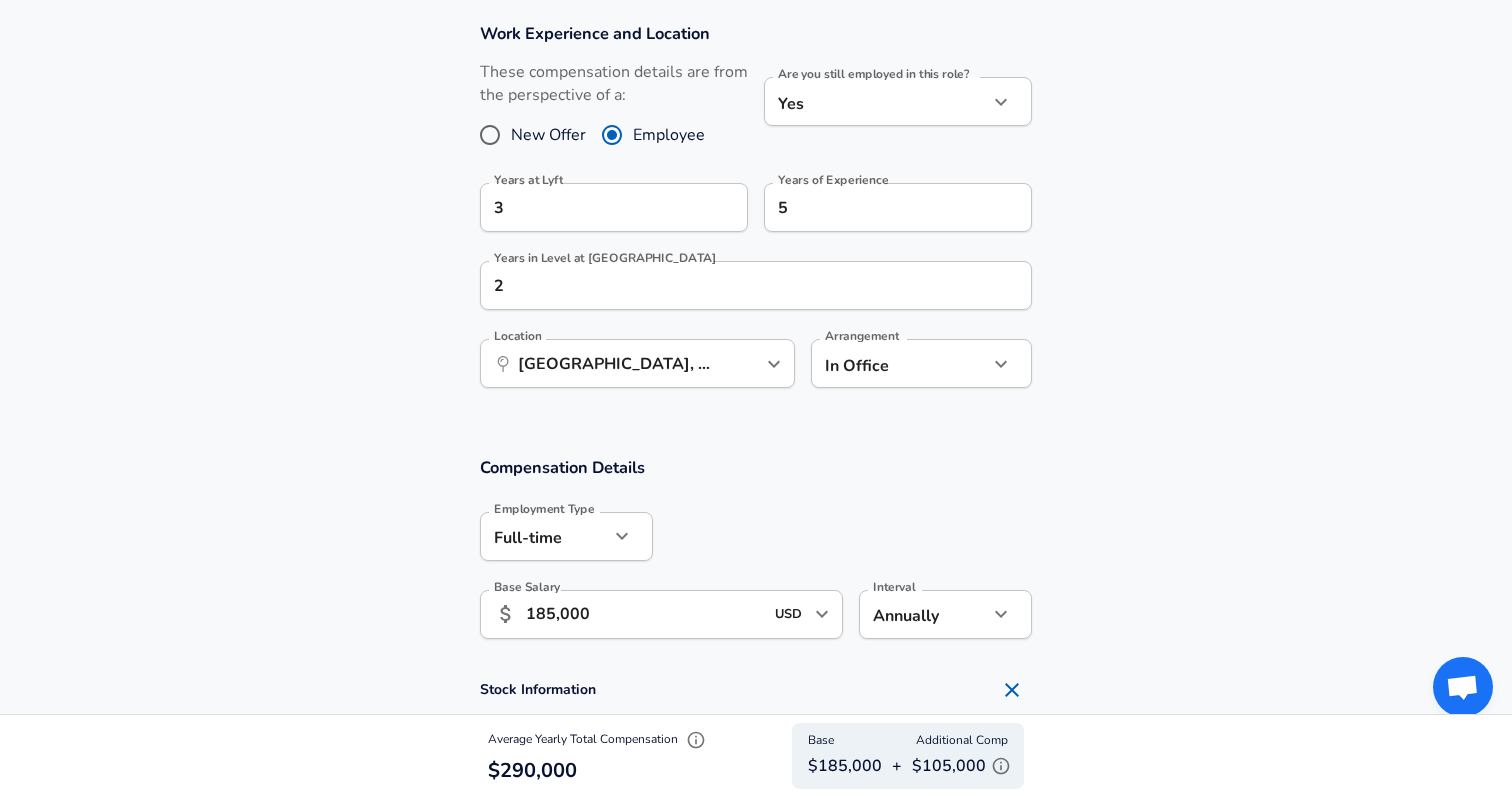 scroll, scrollTop: 0, scrollLeft: 0, axis: both 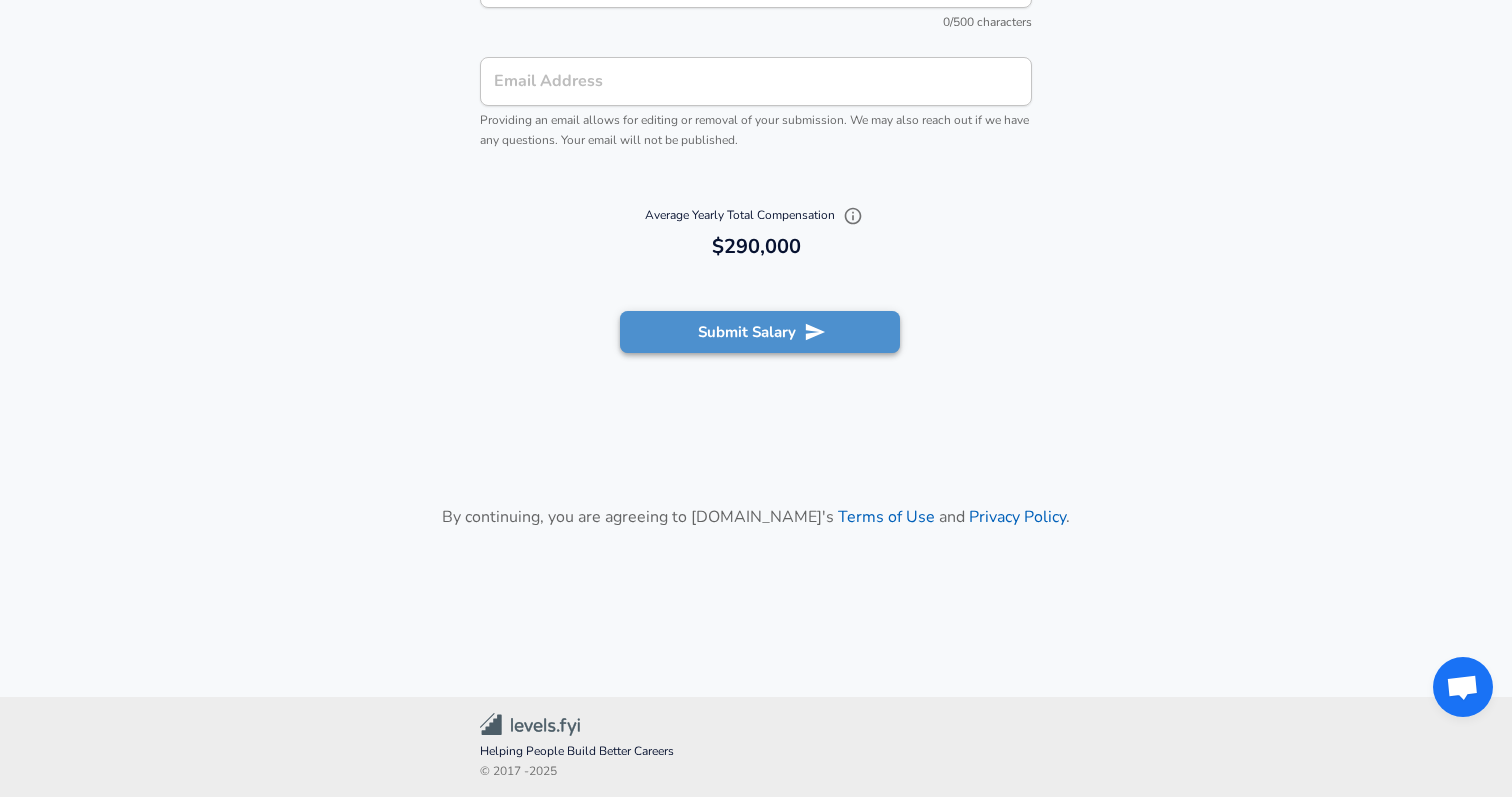 click on "Submit Salary" at bounding box center (760, 332) 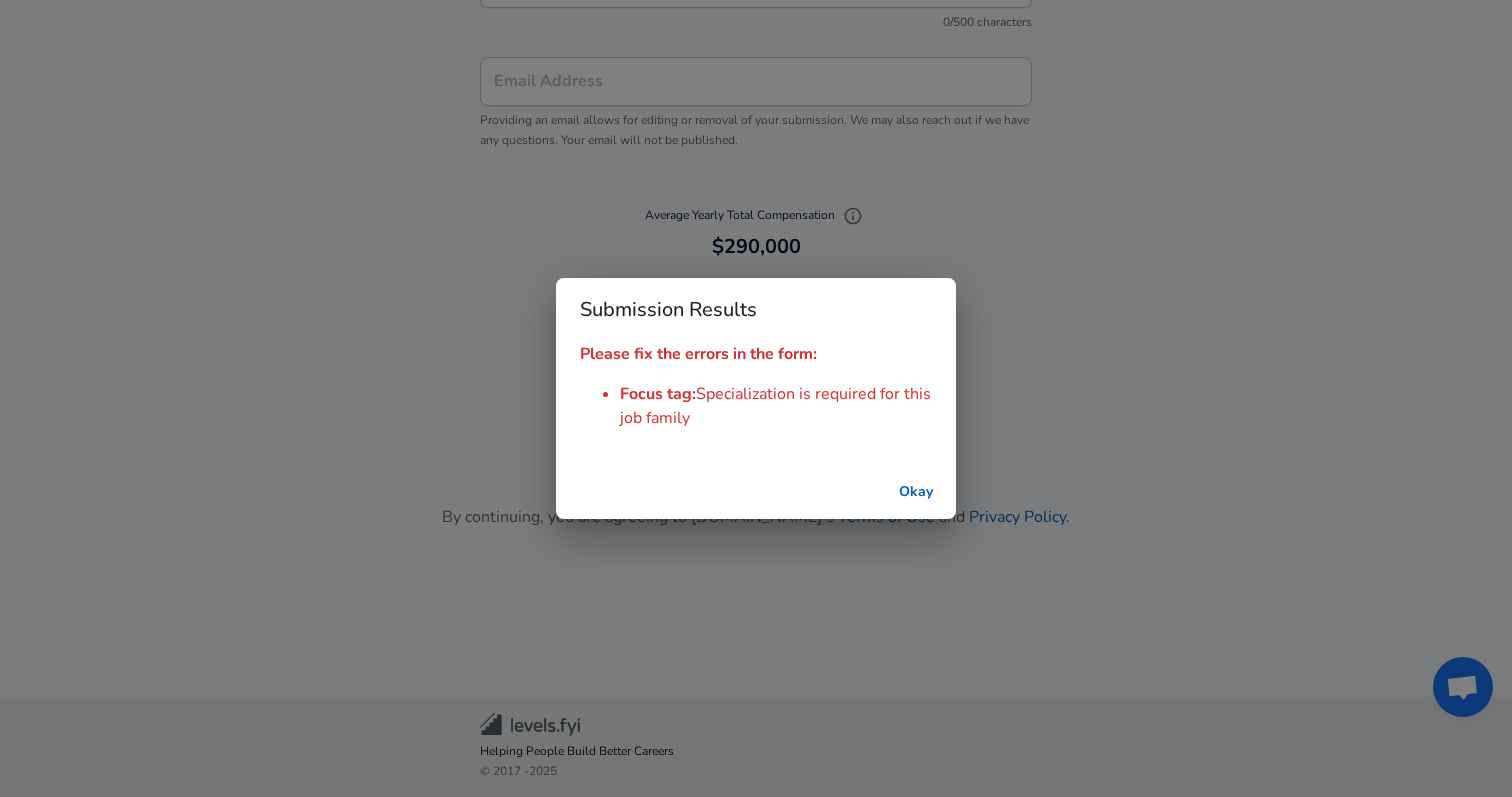click on "Okay" at bounding box center (916, 492) 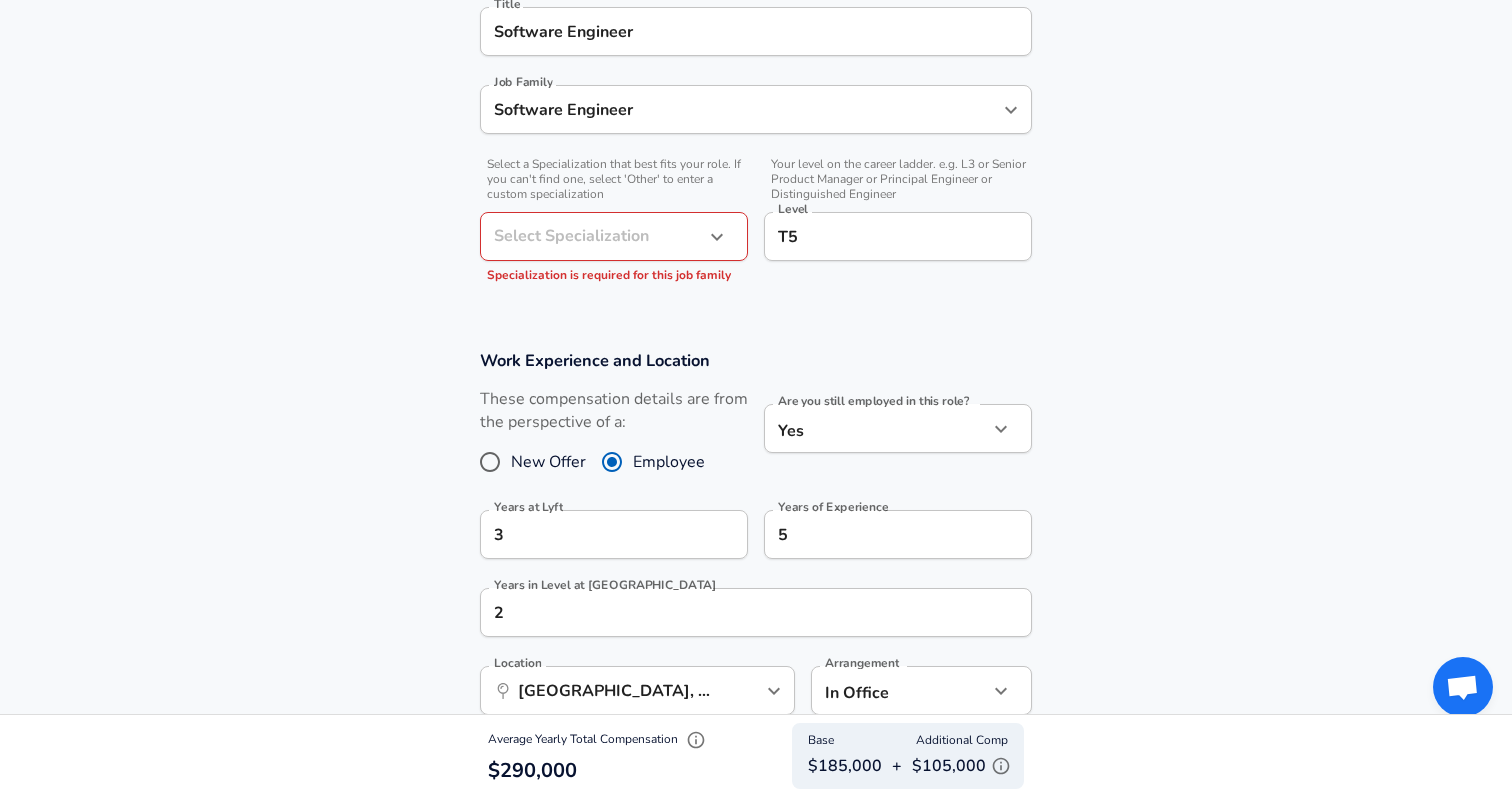 scroll, scrollTop: 465, scrollLeft: 0, axis: vertical 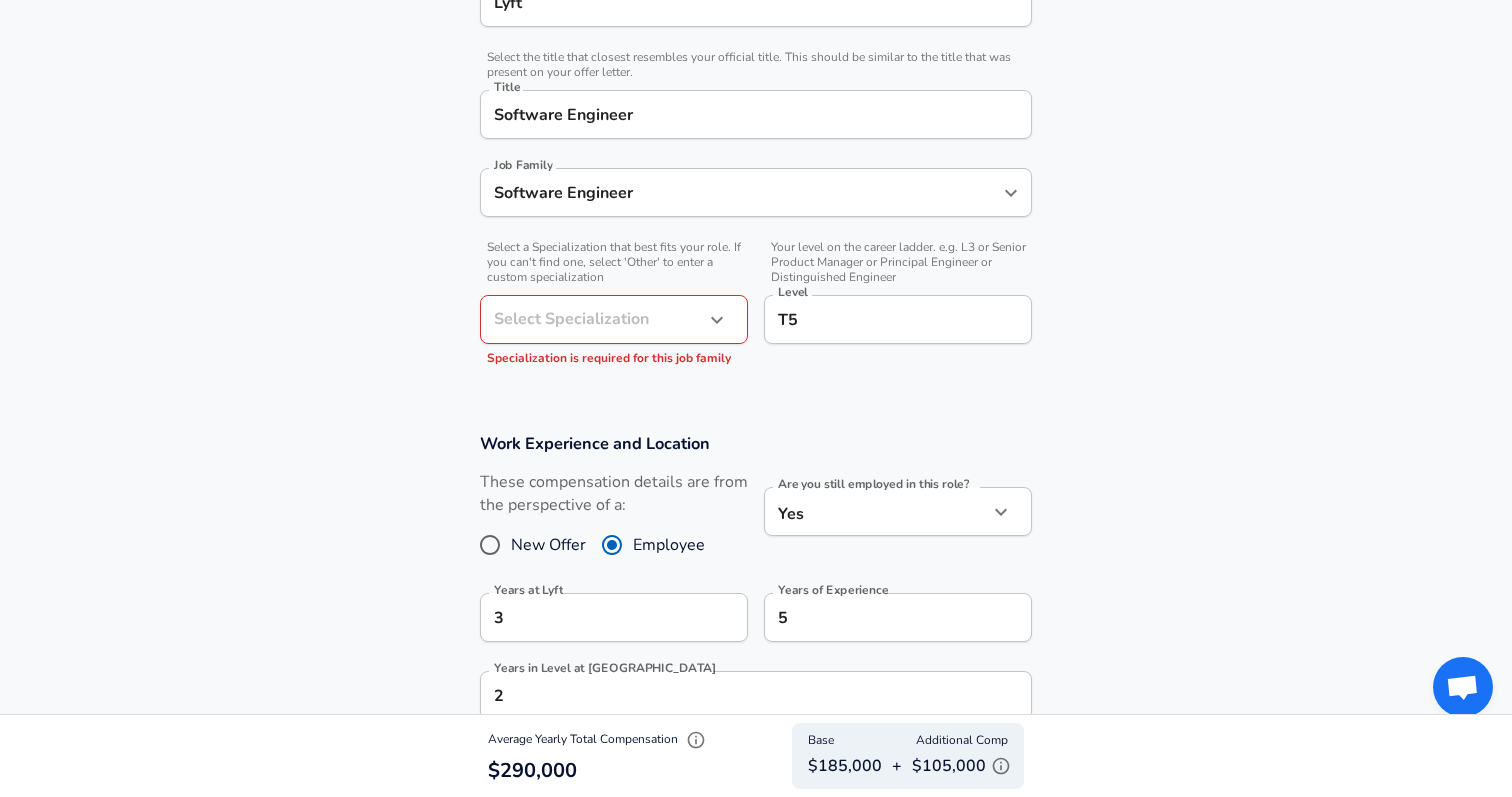 click on "Restart Add Your Salary Upload your offer letter   to verify your submission Enhance Privacy and Anonymity Yes Automatically hides specific fields until there are enough submissions to safely display the full details.   More Details Based on your submission and the data points that we have already collected, we will automatically hide and anonymize specific fields if there aren't enough data points to remain sufficiently anonymous. Company & Title Information   Enter the company you received your offer from Company Lyft Company   Select the title that closest resembles your official title. This should be similar to the title that was present on your offer letter. Title Software Engineer Title Job Family Software Engineer Job Family   Select a Specialization that best fits your role. If you can't find one, select 'Other' to enter a custom specialization Select Specialization ​ Select Specialization Specialization is required for this job family   Level T5 Level Work Experience and Location New Offer Employee" at bounding box center (756, -67) 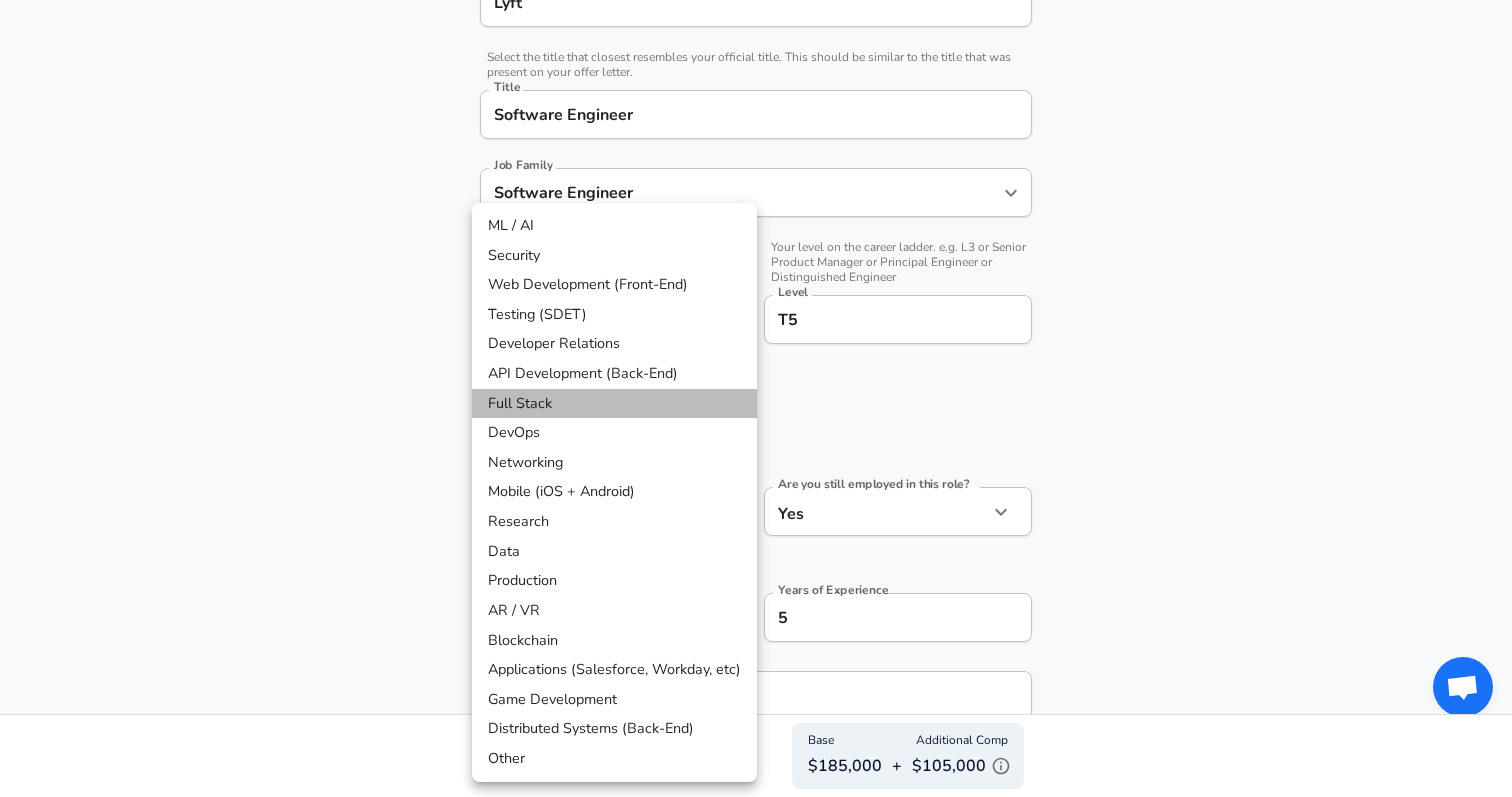 click on "Full Stack" at bounding box center (614, 404) 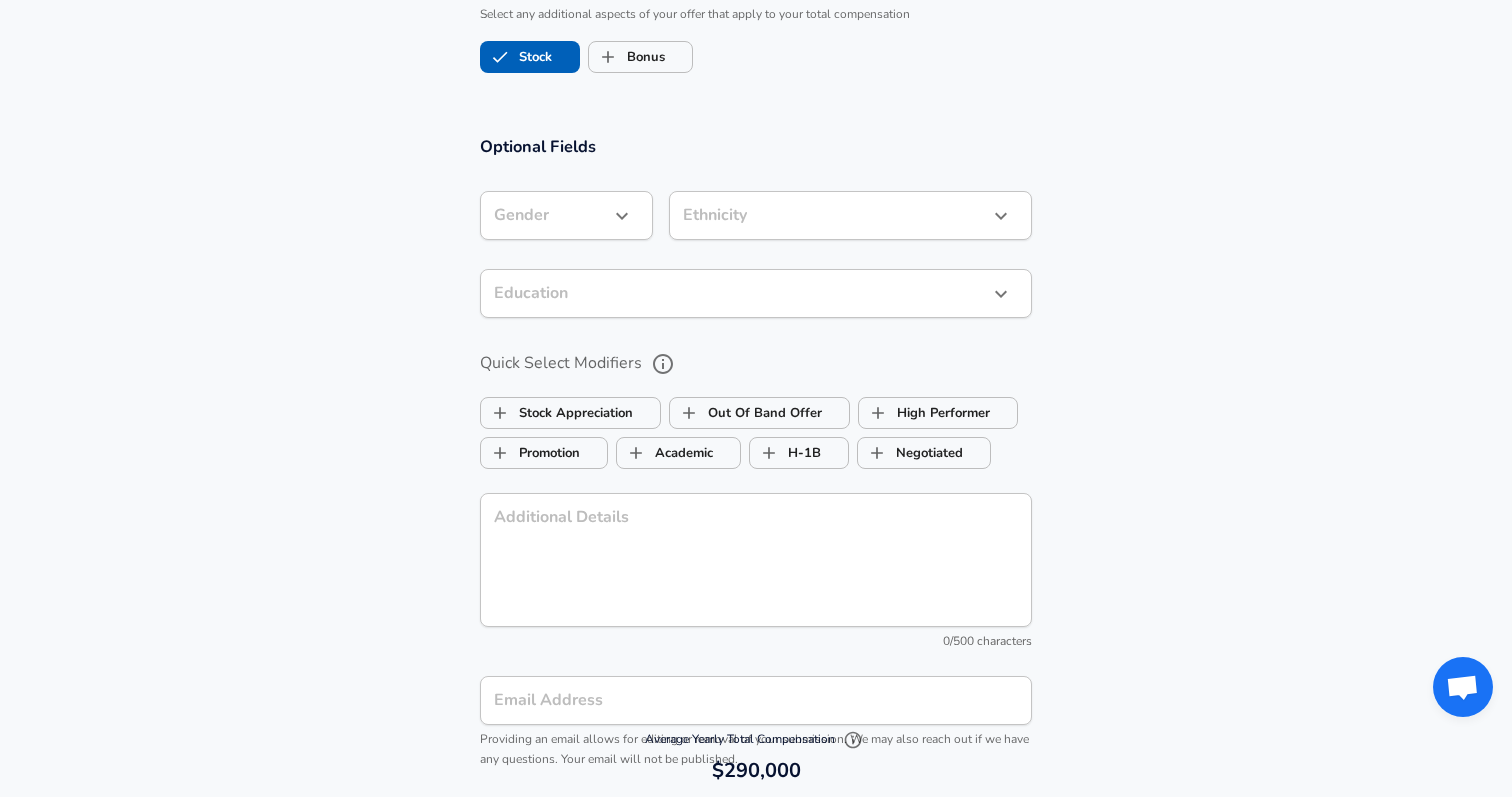 scroll, scrollTop: 2372, scrollLeft: 0, axis: vertical 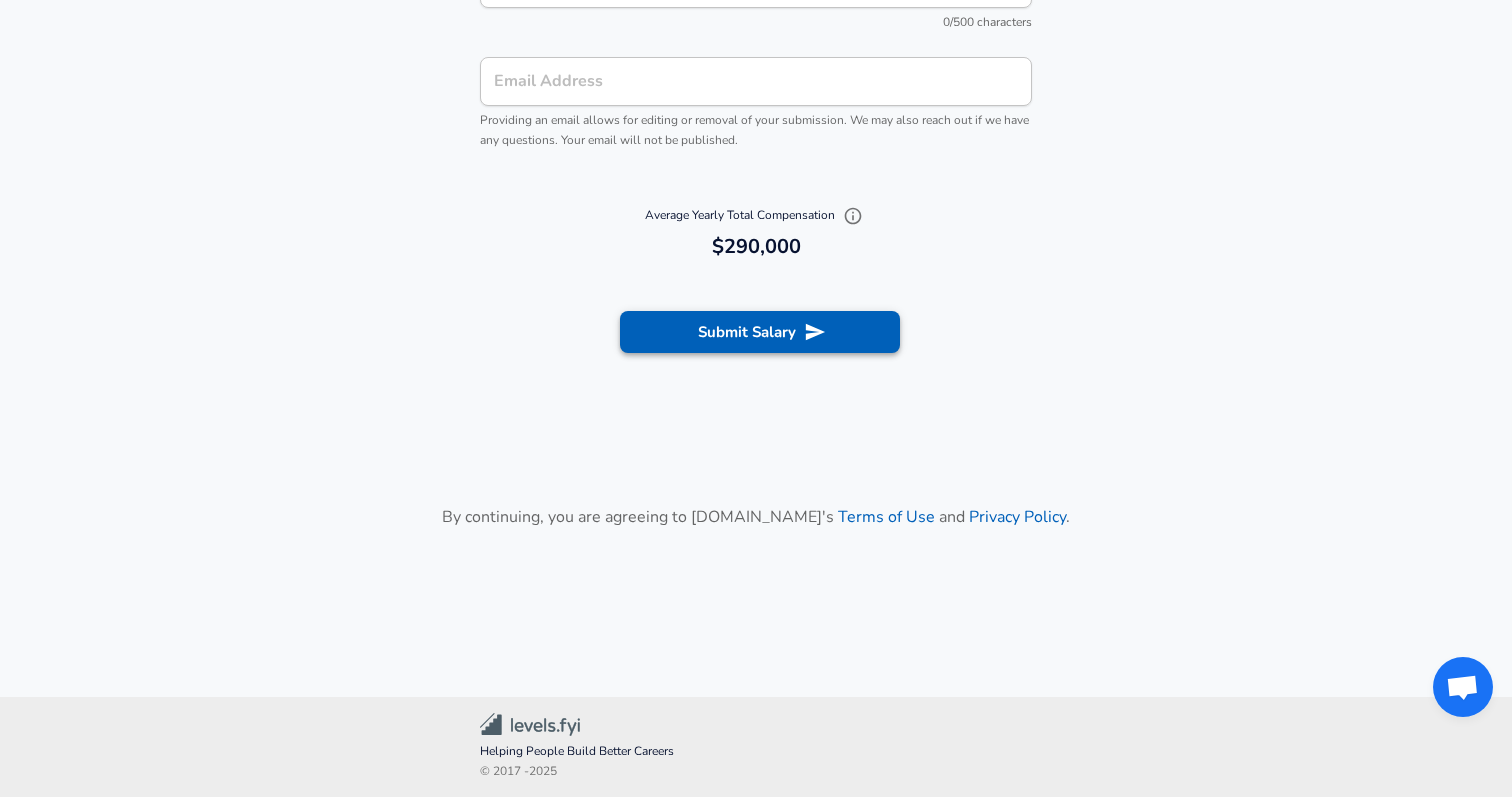 click on "Submit Salary" at bounding box center (760, 332) 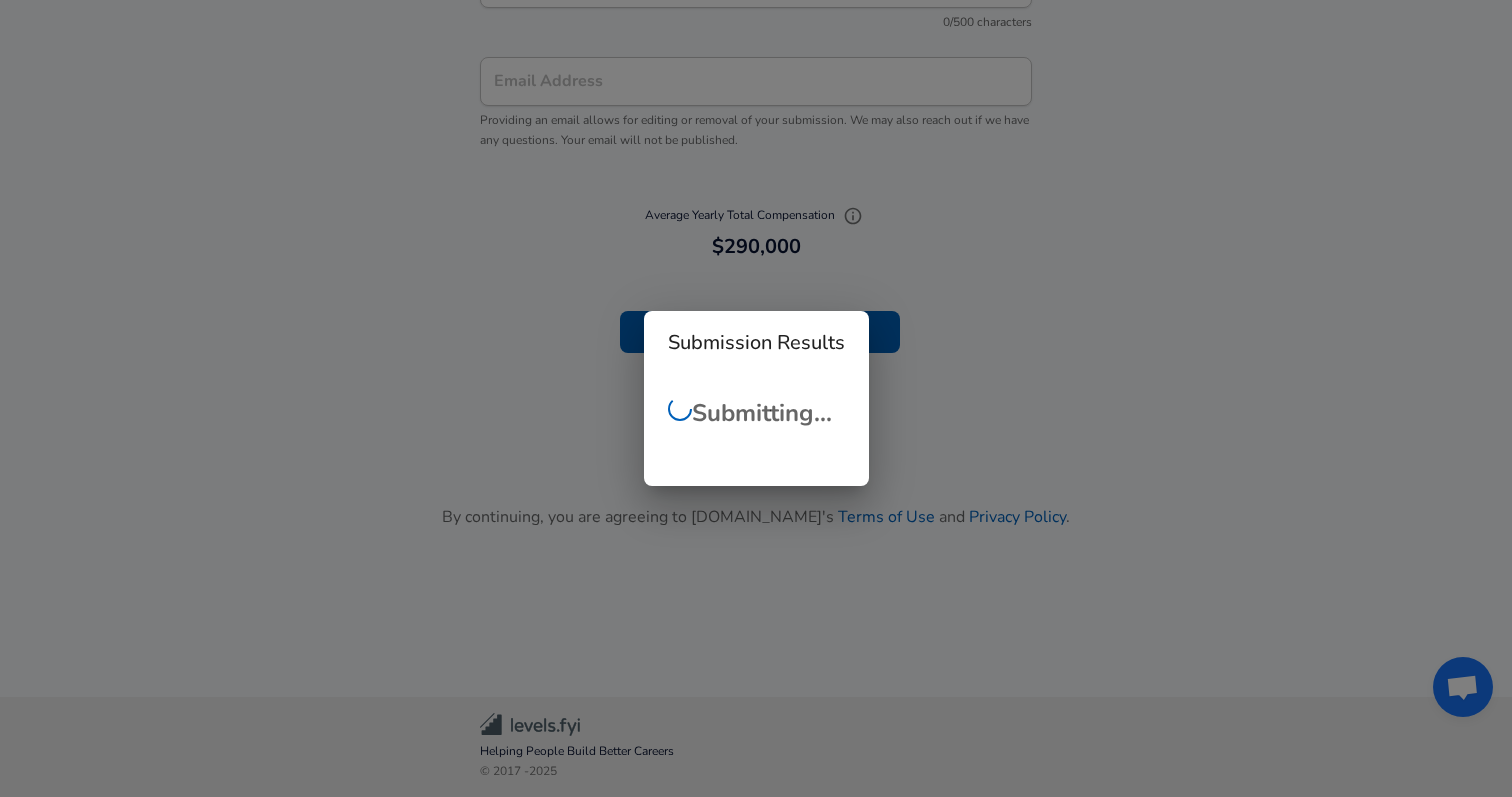 checkbox on "false" 